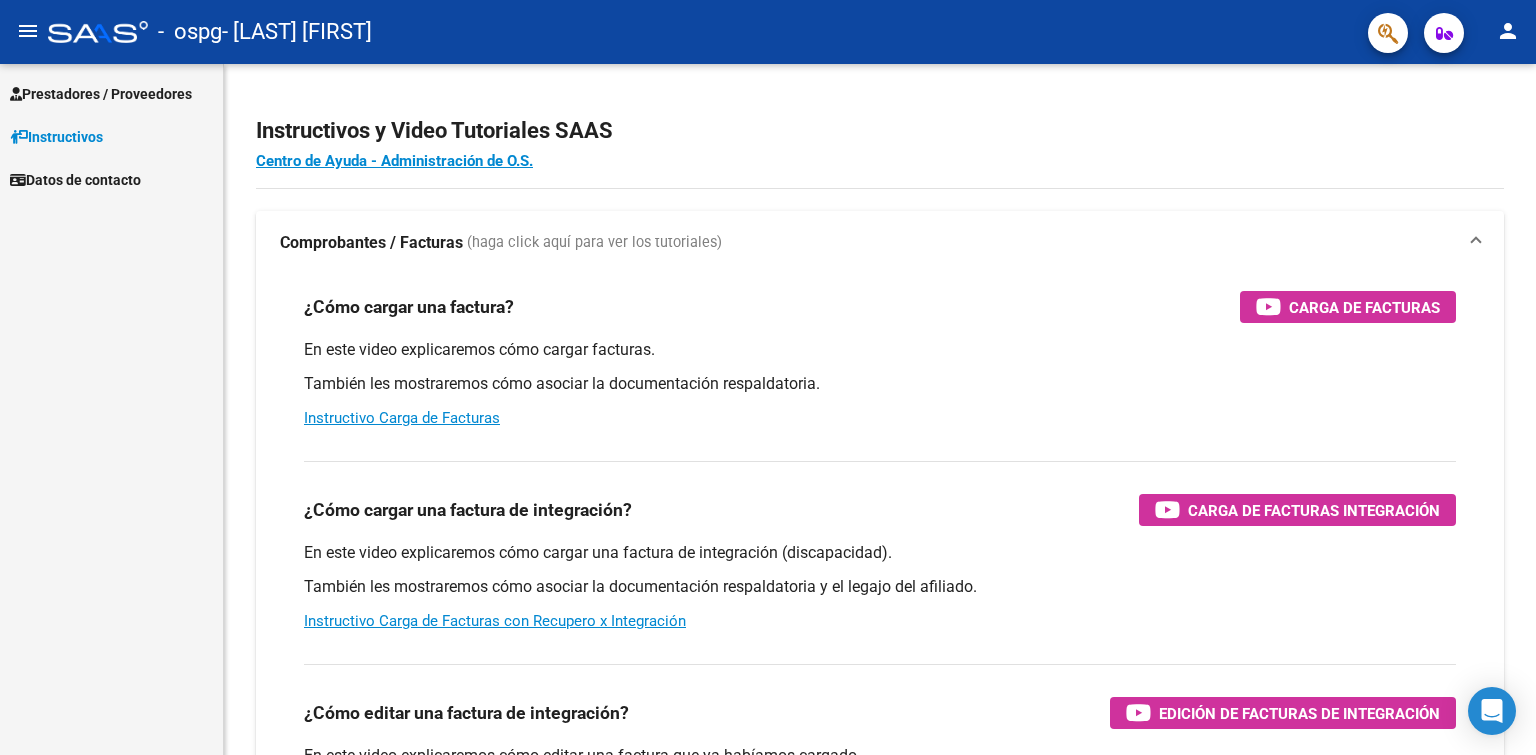 scroll, scrollTop: 0, scrollLeft: 0, axis: both 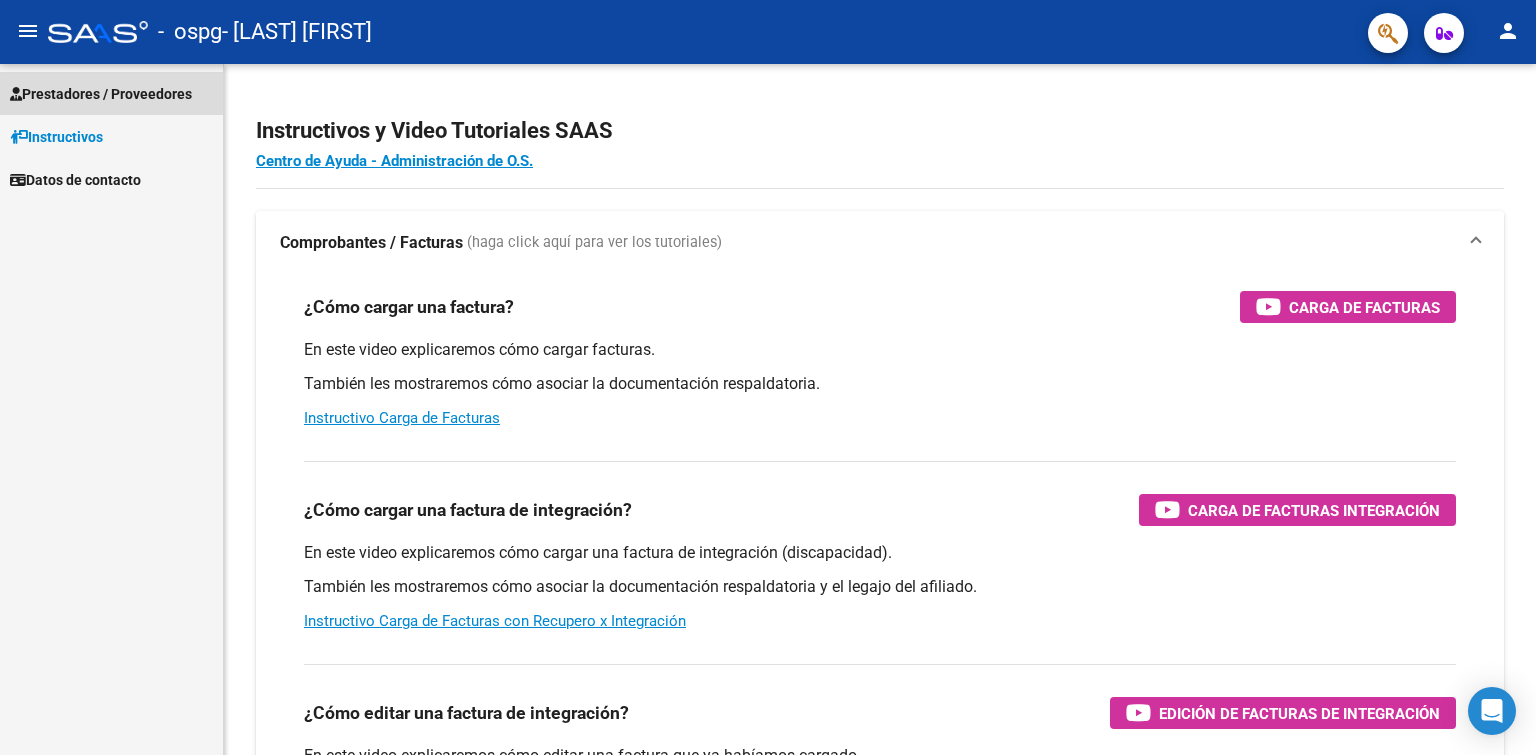 click on "Prestadores / Proveedores" at bounding box center (101, 94) 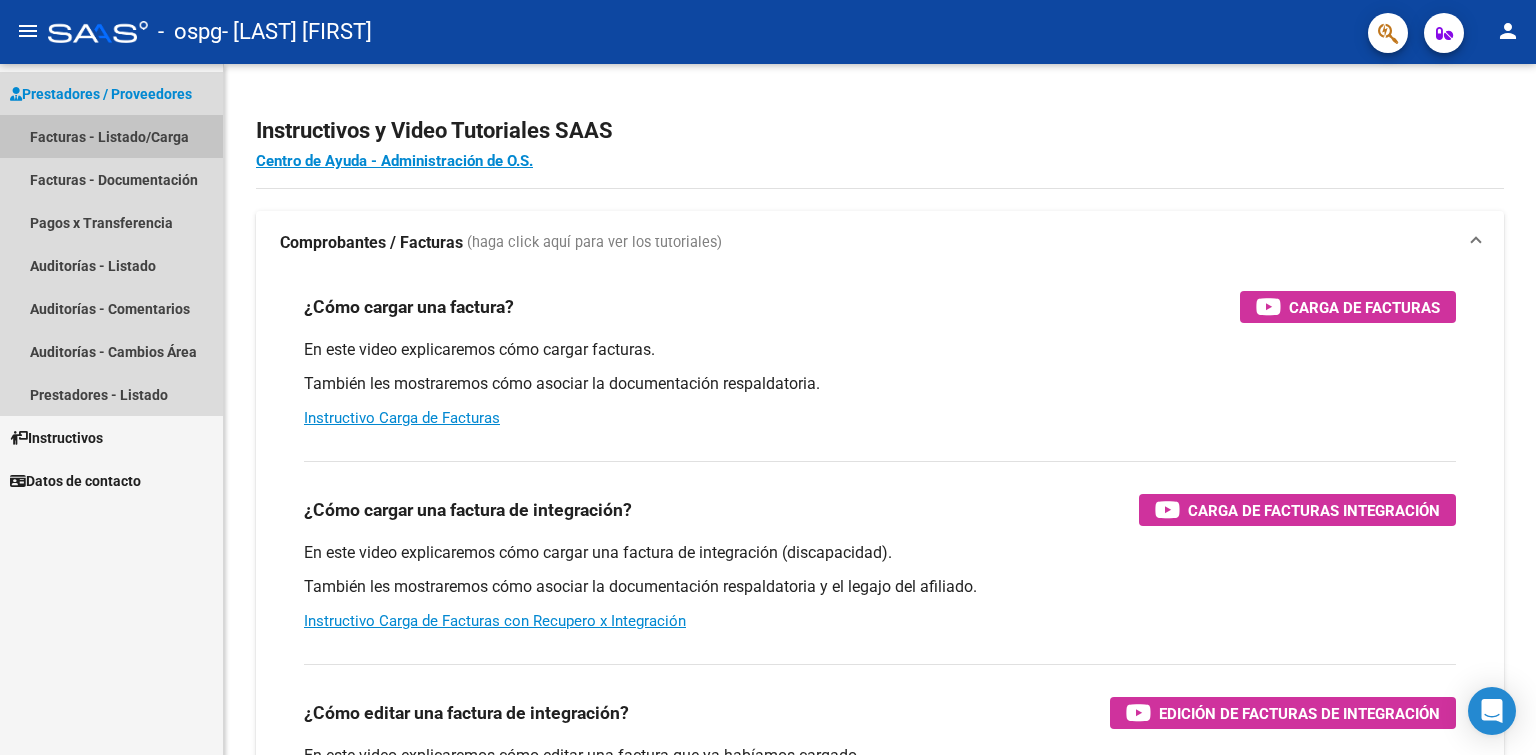 click on "Facturas - Listado/Carga" at bounding box center [111, 136] 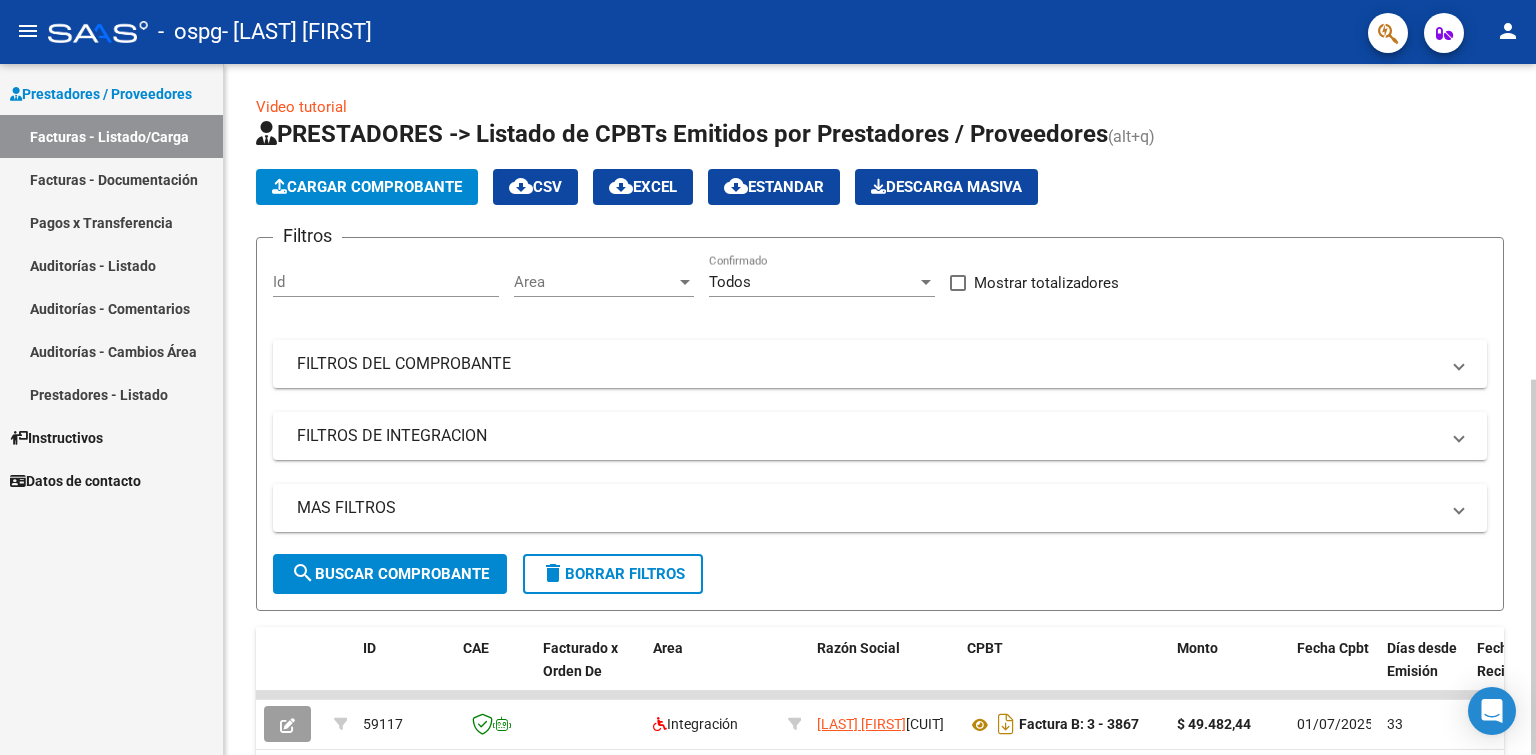 click on "Cargar Comprobante" 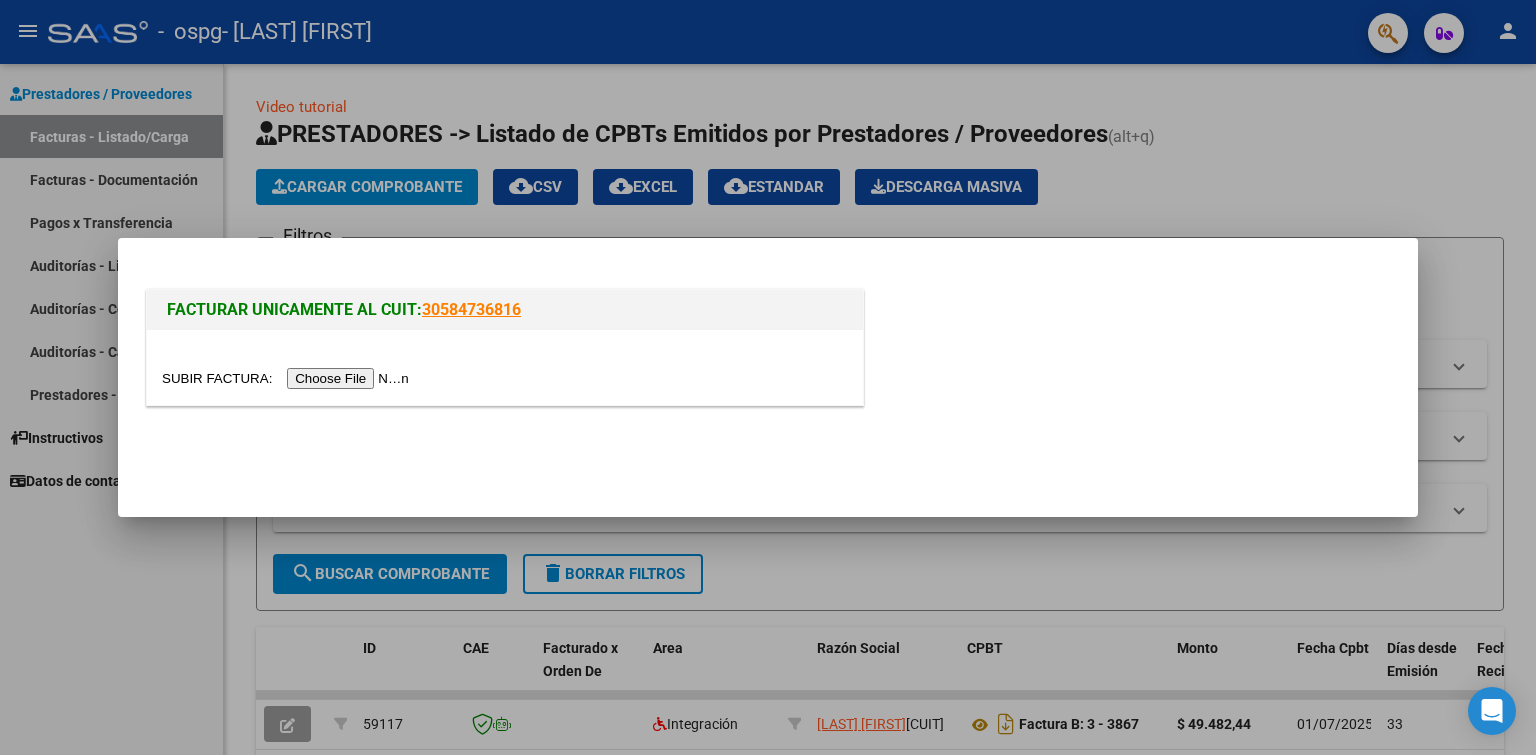 click at bounding box center [288, 378] 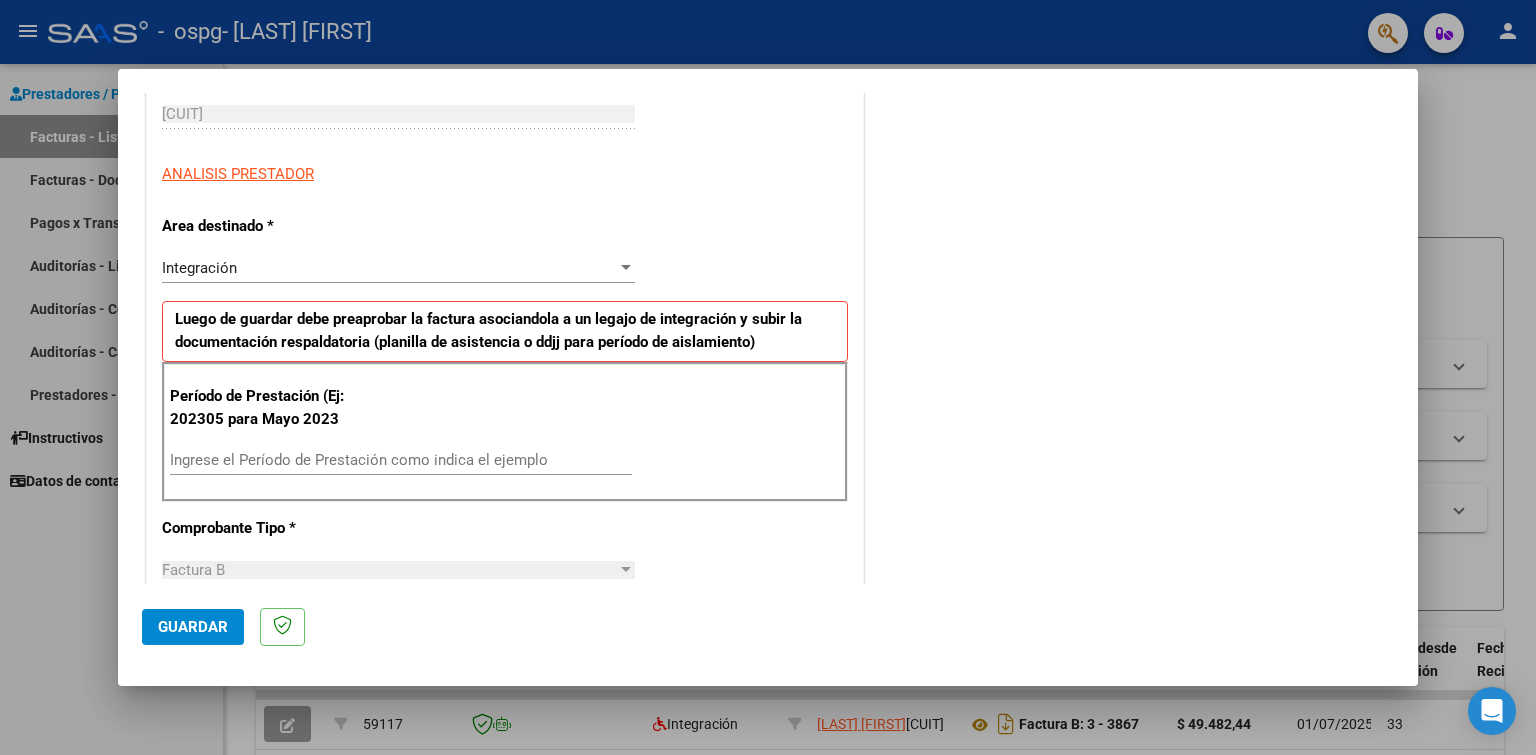 scroll, scrollTop: 400, scrollLeft: 0, axis: vertical 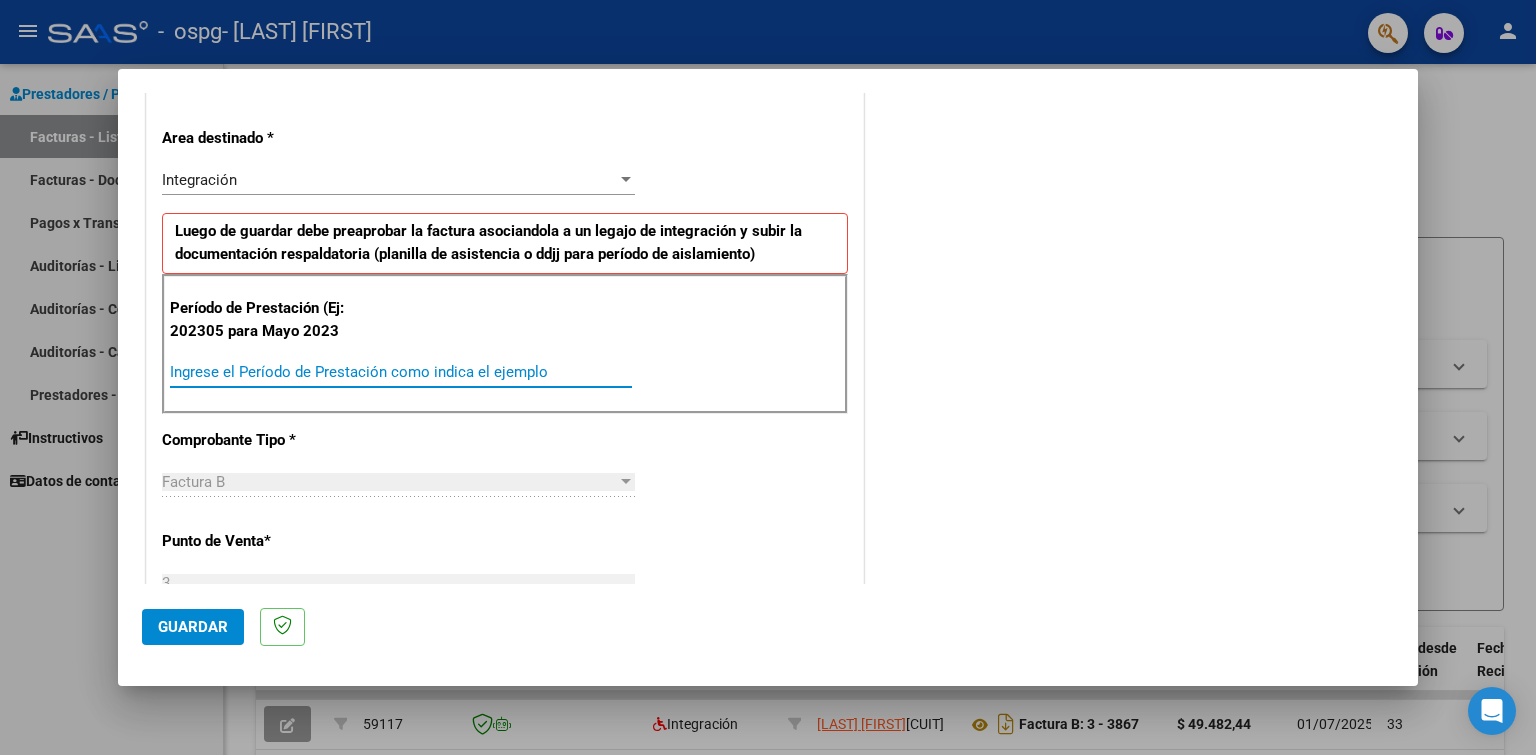 click on "Ingrese el Período de Prestación como indica el ejemplo" at bounding box center (401, 372) 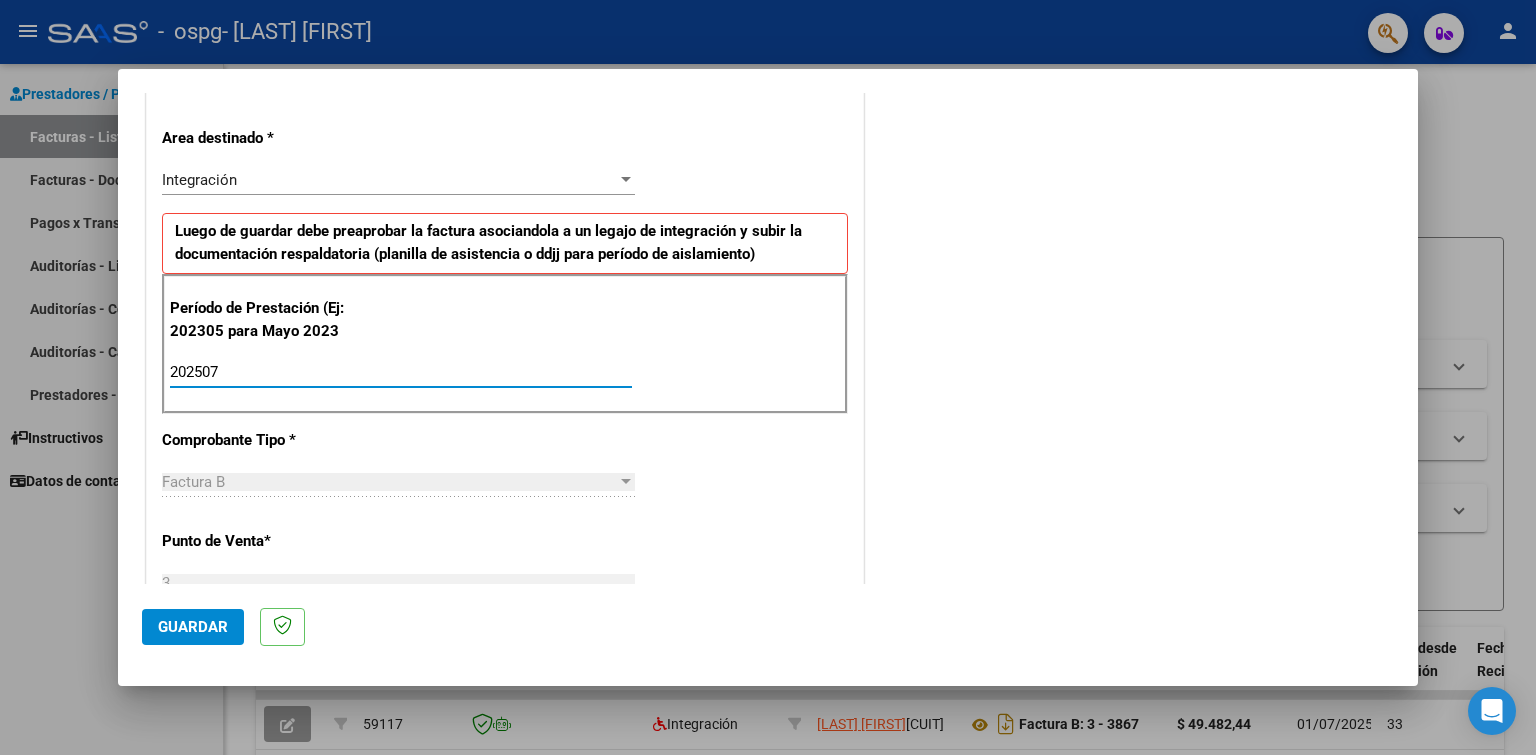 type on "202507" 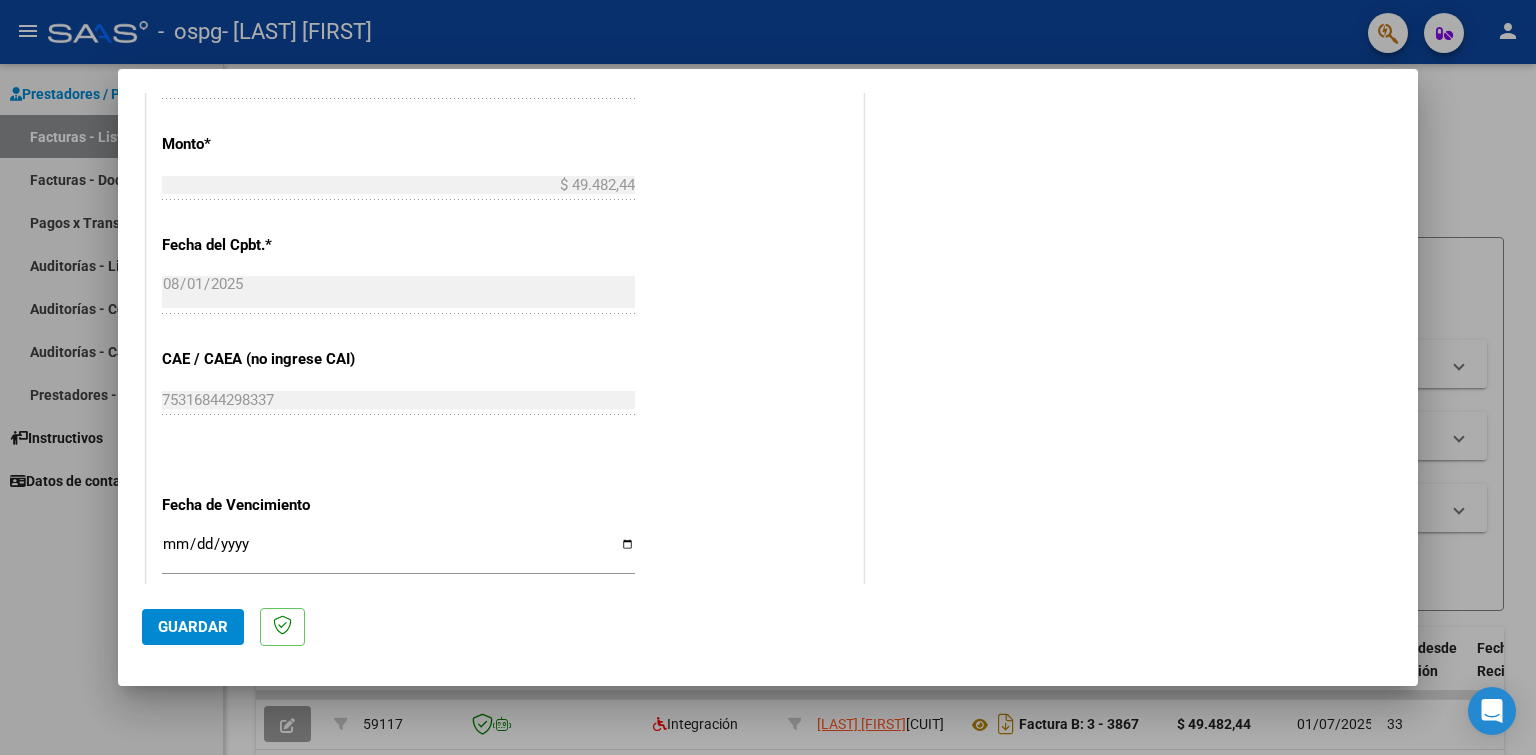 scroll, scrollTop: 1100, scrollLeft: 0, axis: vertical 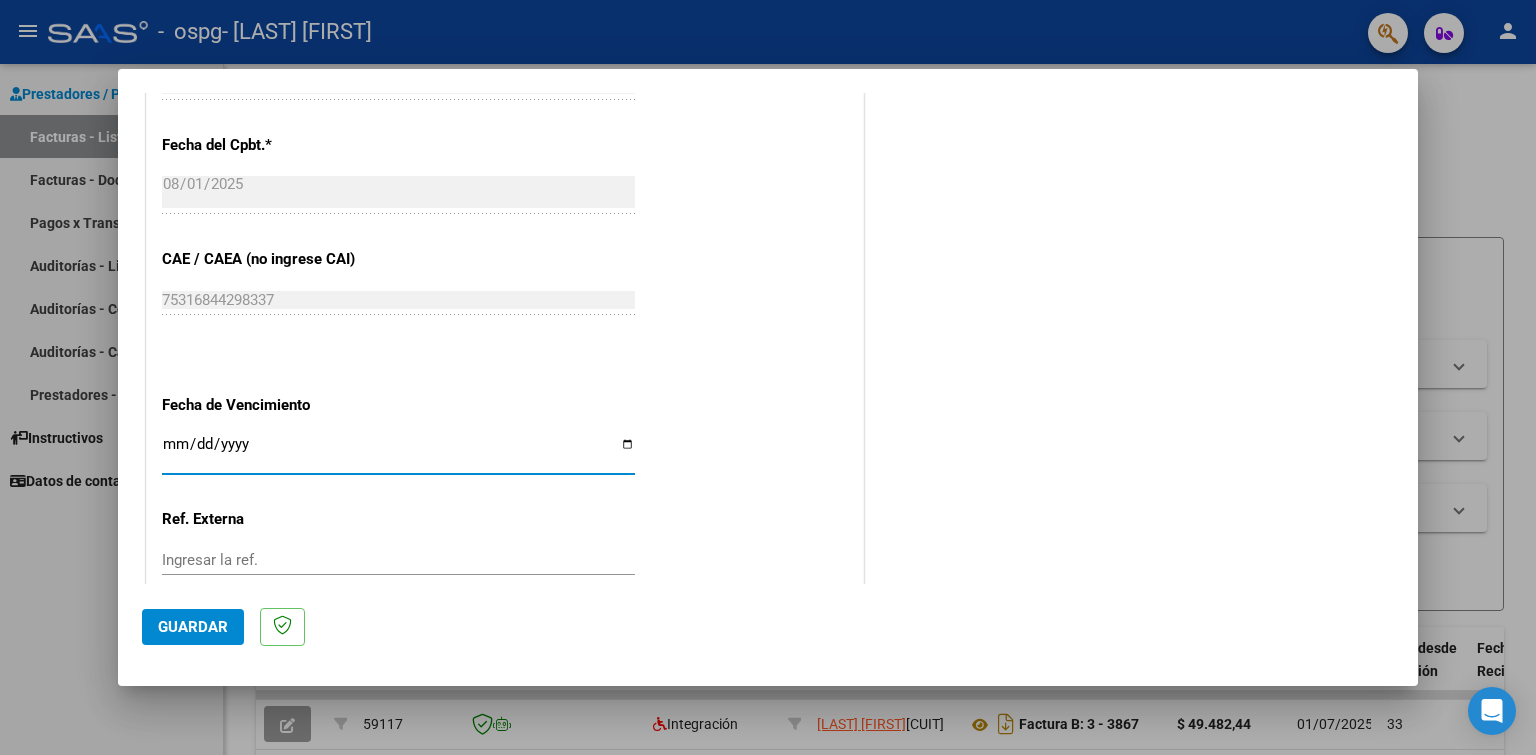 click on "Ingresar la fecha" at bounding box center (398, 452) 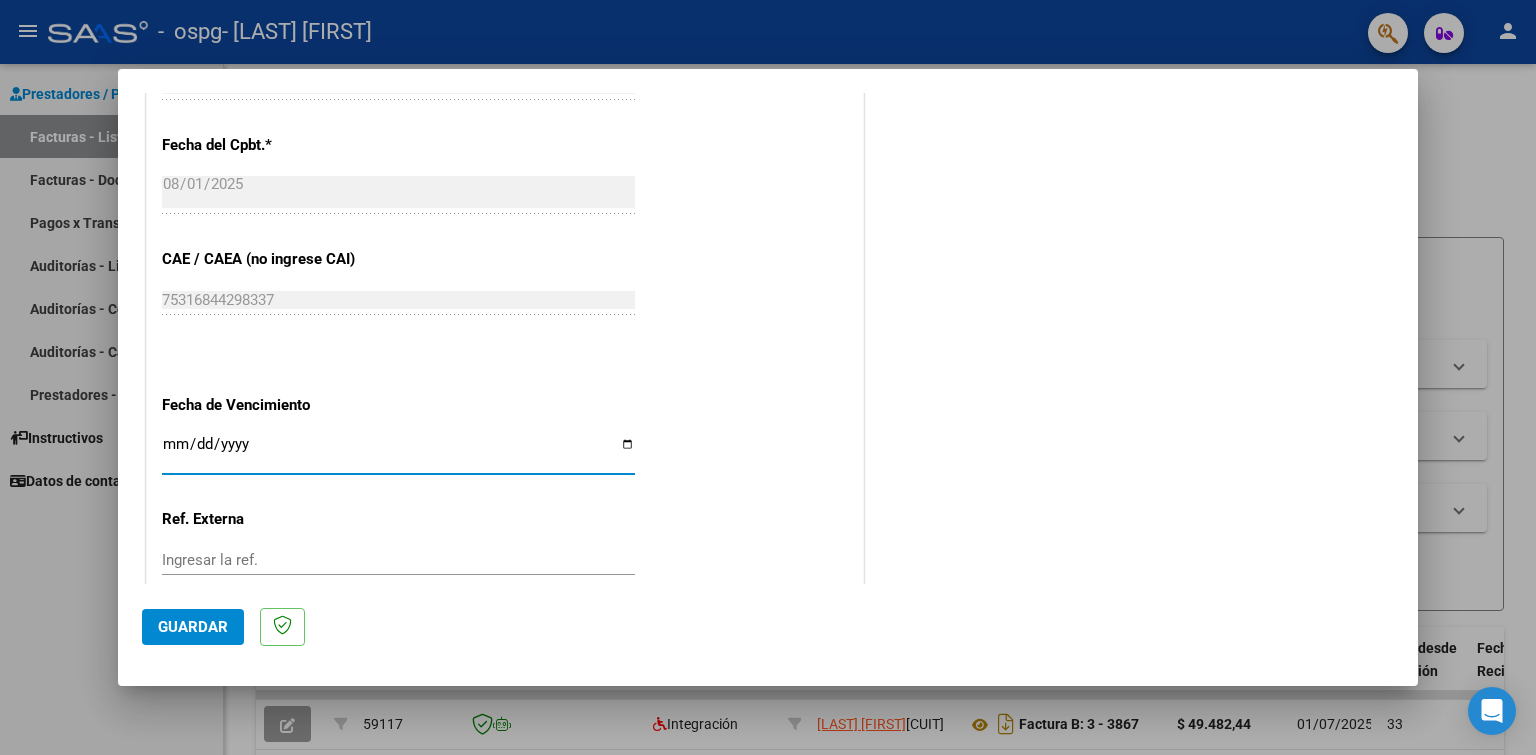 type on "2025-08-11" 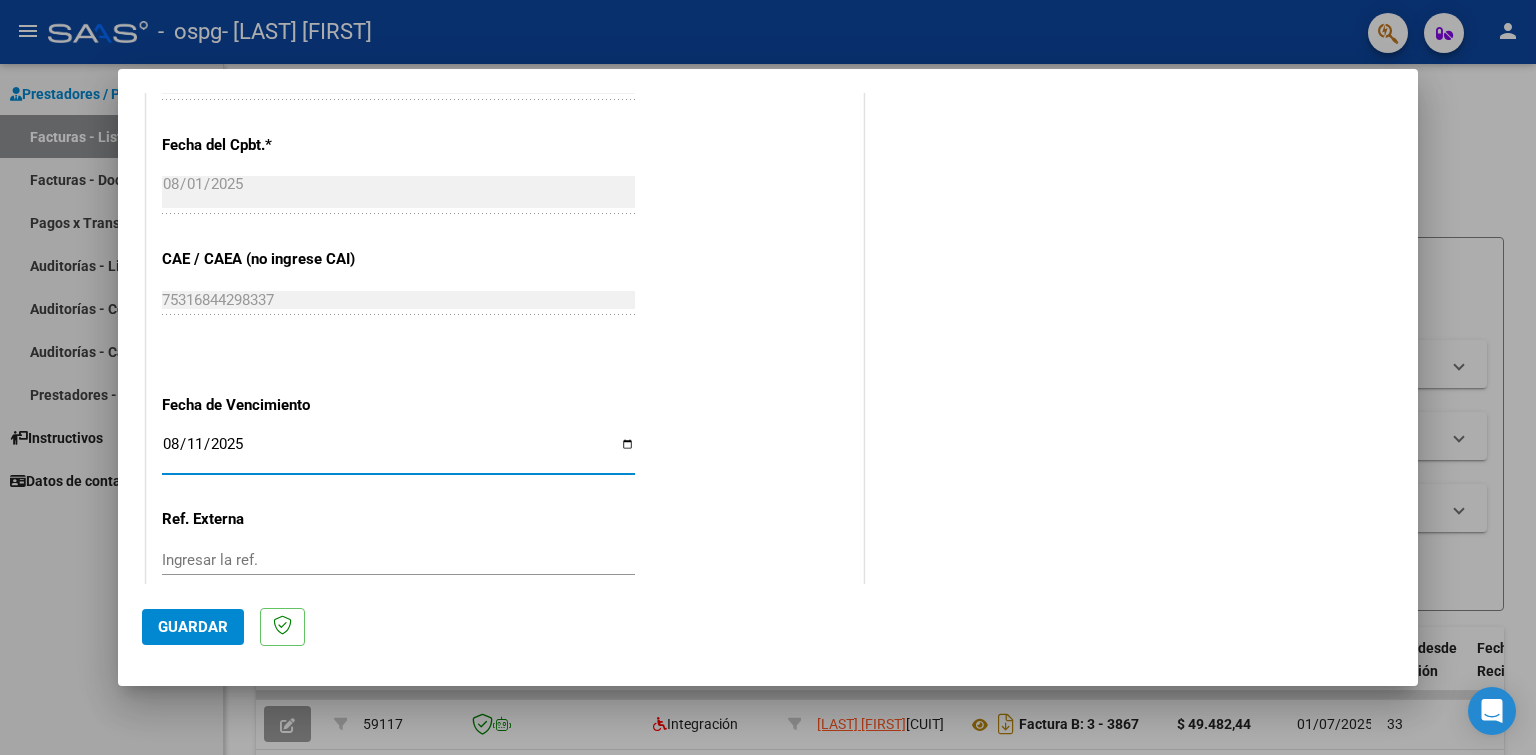 scroll, scrollTop: 1204, scrollLeft: 0, axis: vertical 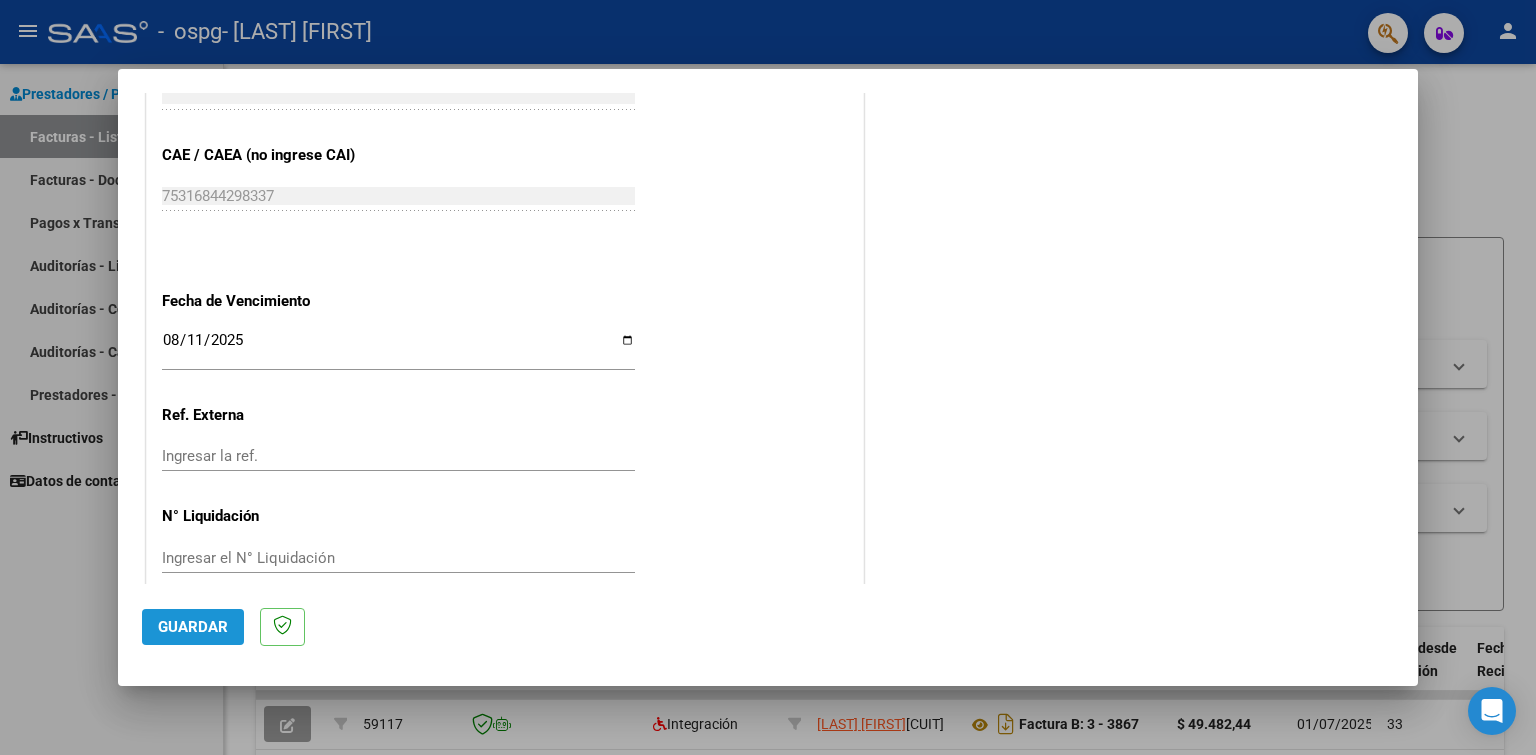 click on "Guardar" 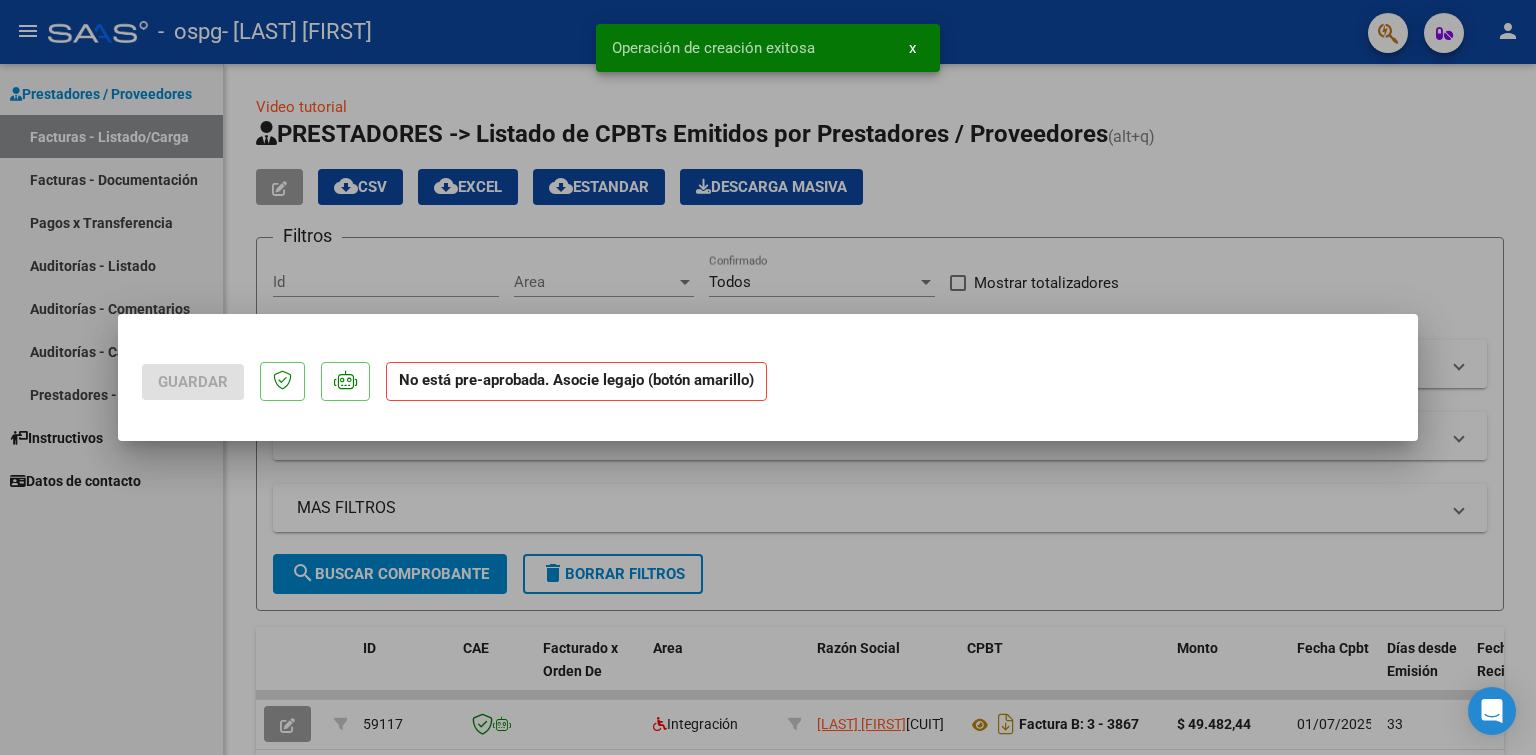 scroll, scrollTop: 0, scrollLeft: 0, axis: both 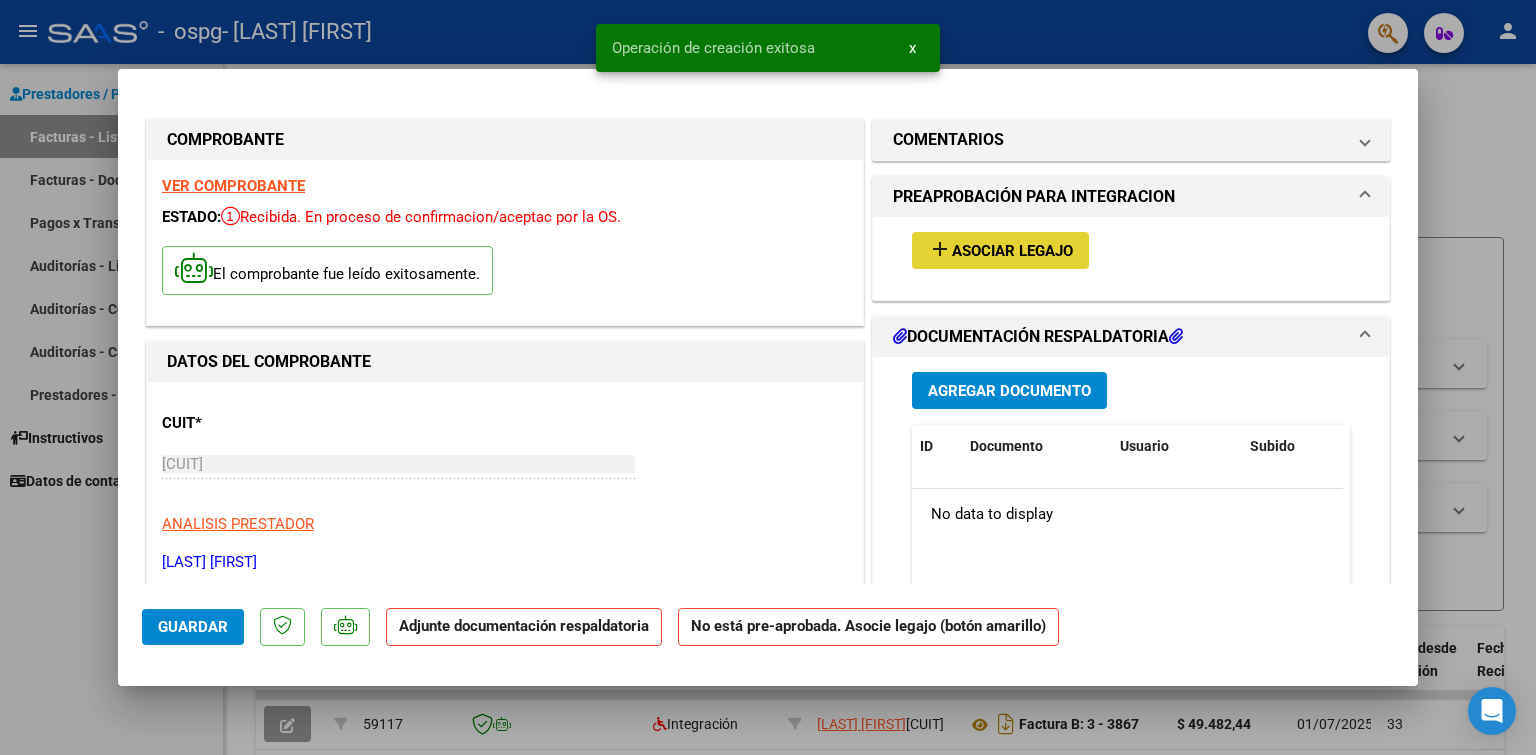 click on "Asociar Legajo" at bounding box center [1012, 251] 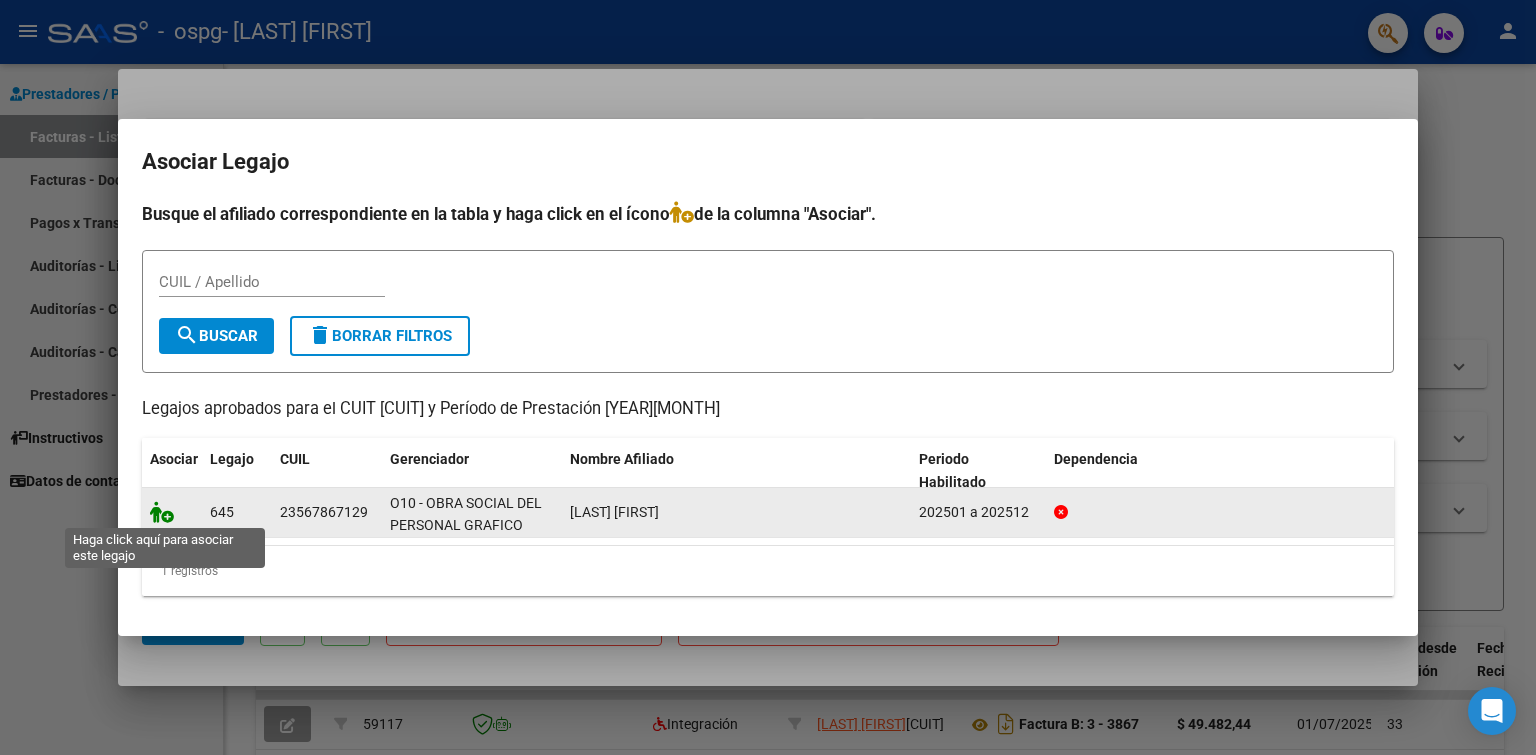 click 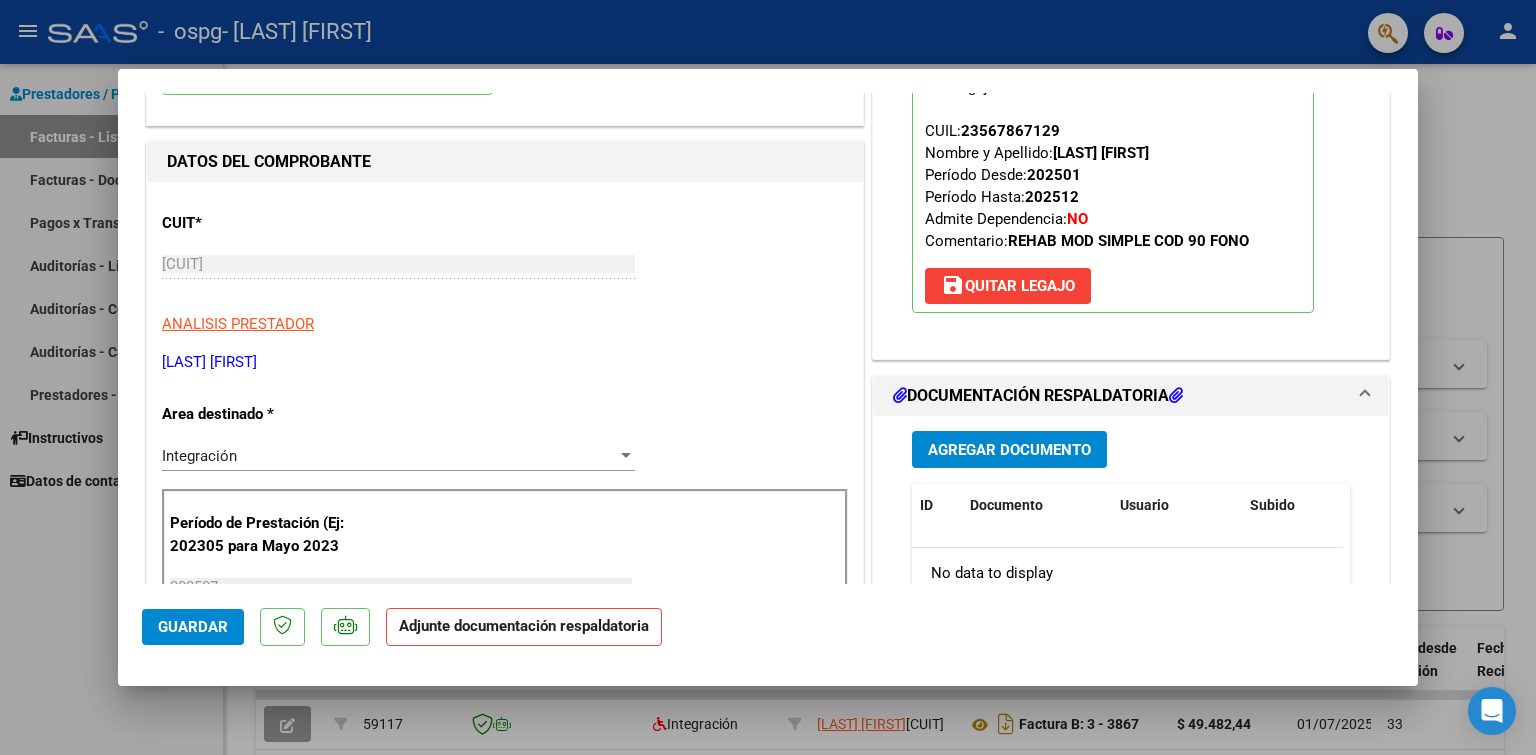 scroll, scrollTop: 300, scrollLeft: 0, axis: vertical 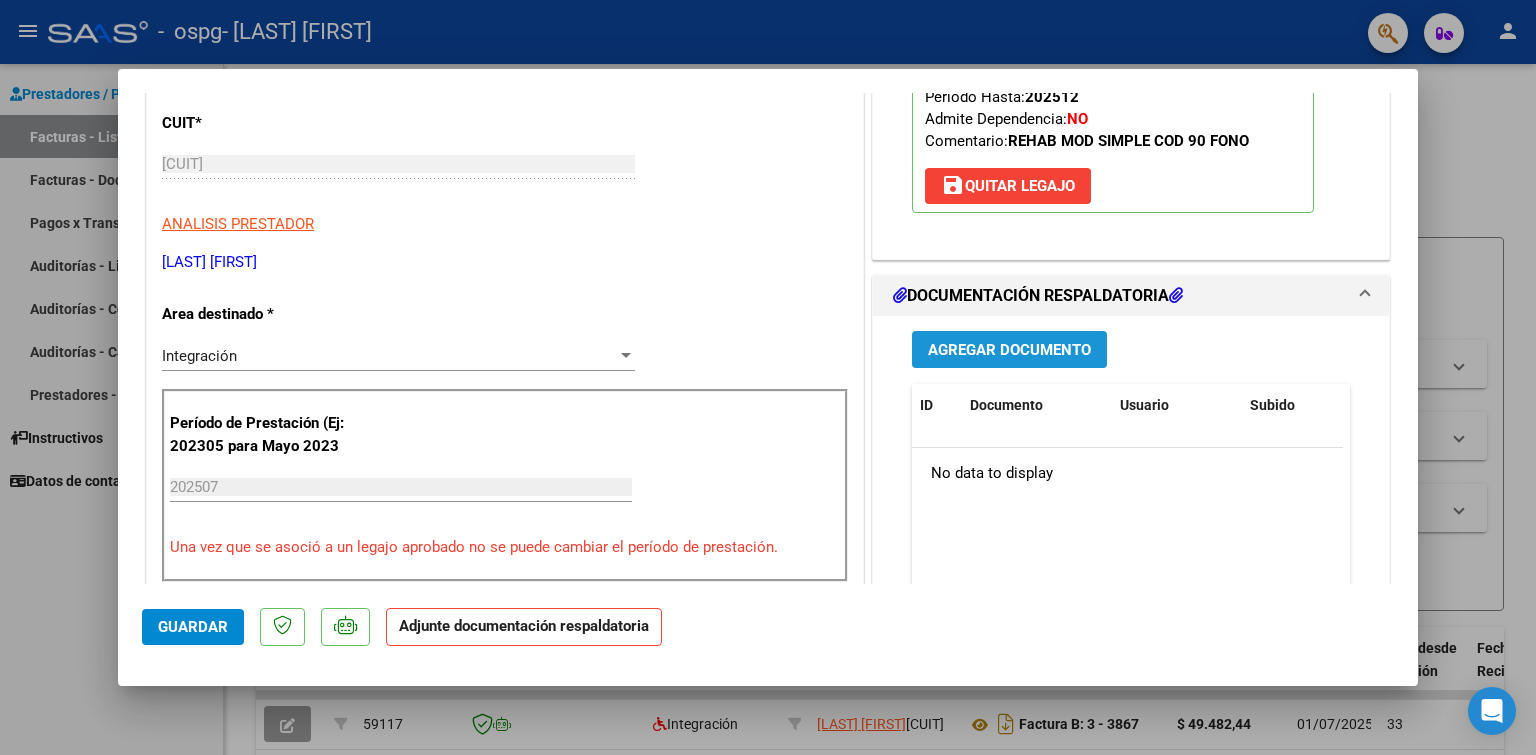 click on "Agregar Documento" at bounding box center (1009, 350) 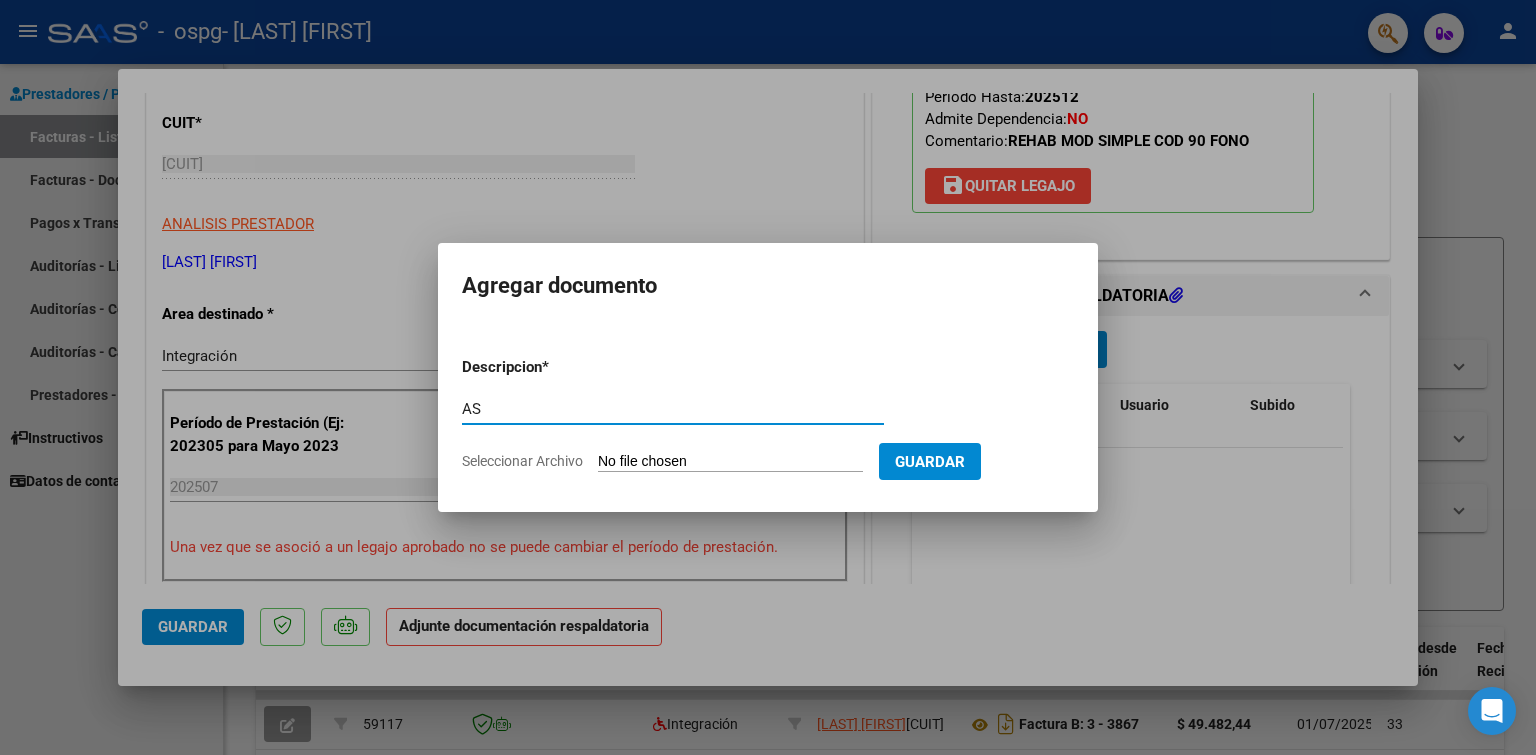 type on "asistencia" 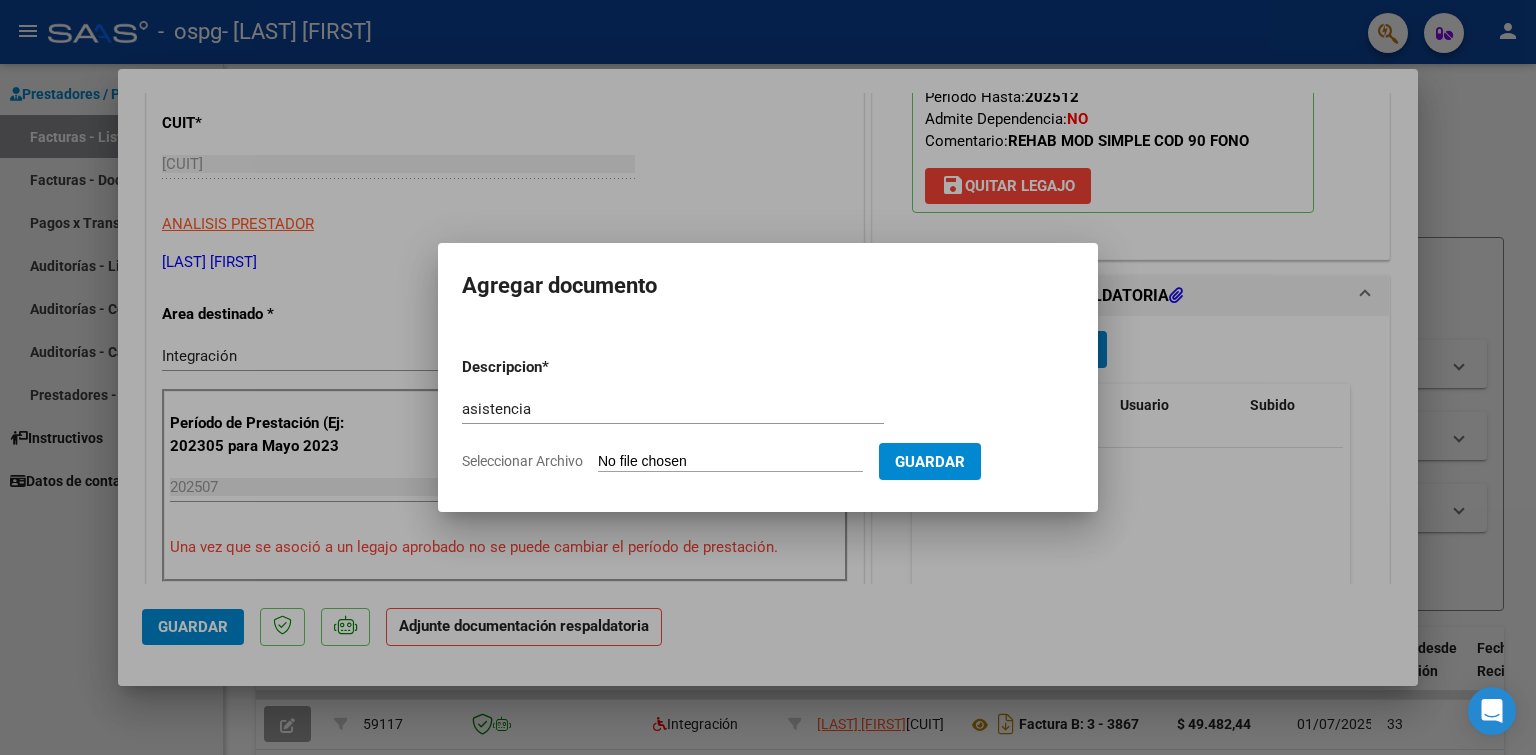 click on "Seleccionar Archivo" 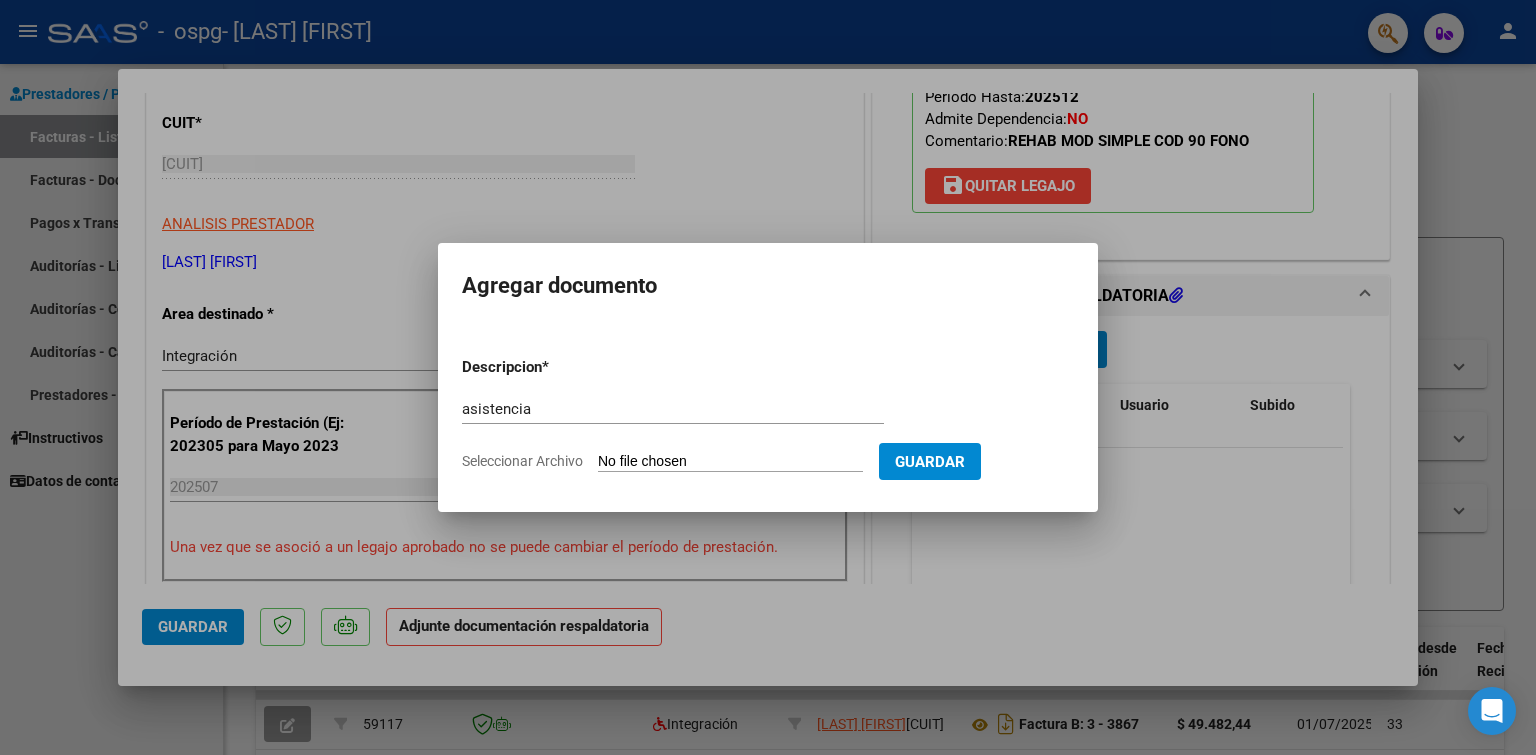 type on "C:\fakepath\Acuña Mateo Julio 25.pdf" 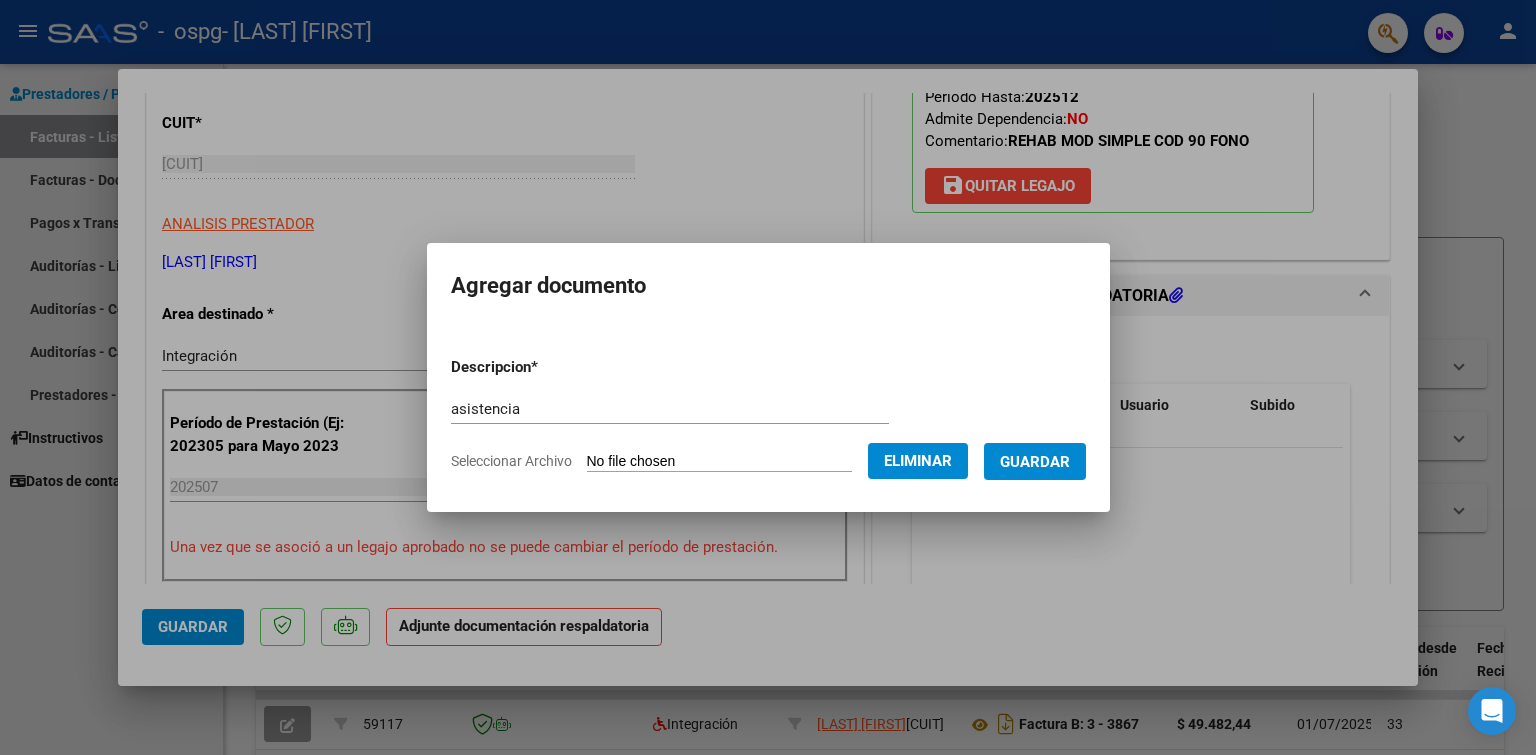 click on "Guardar" at bounding box center [1035, 462] 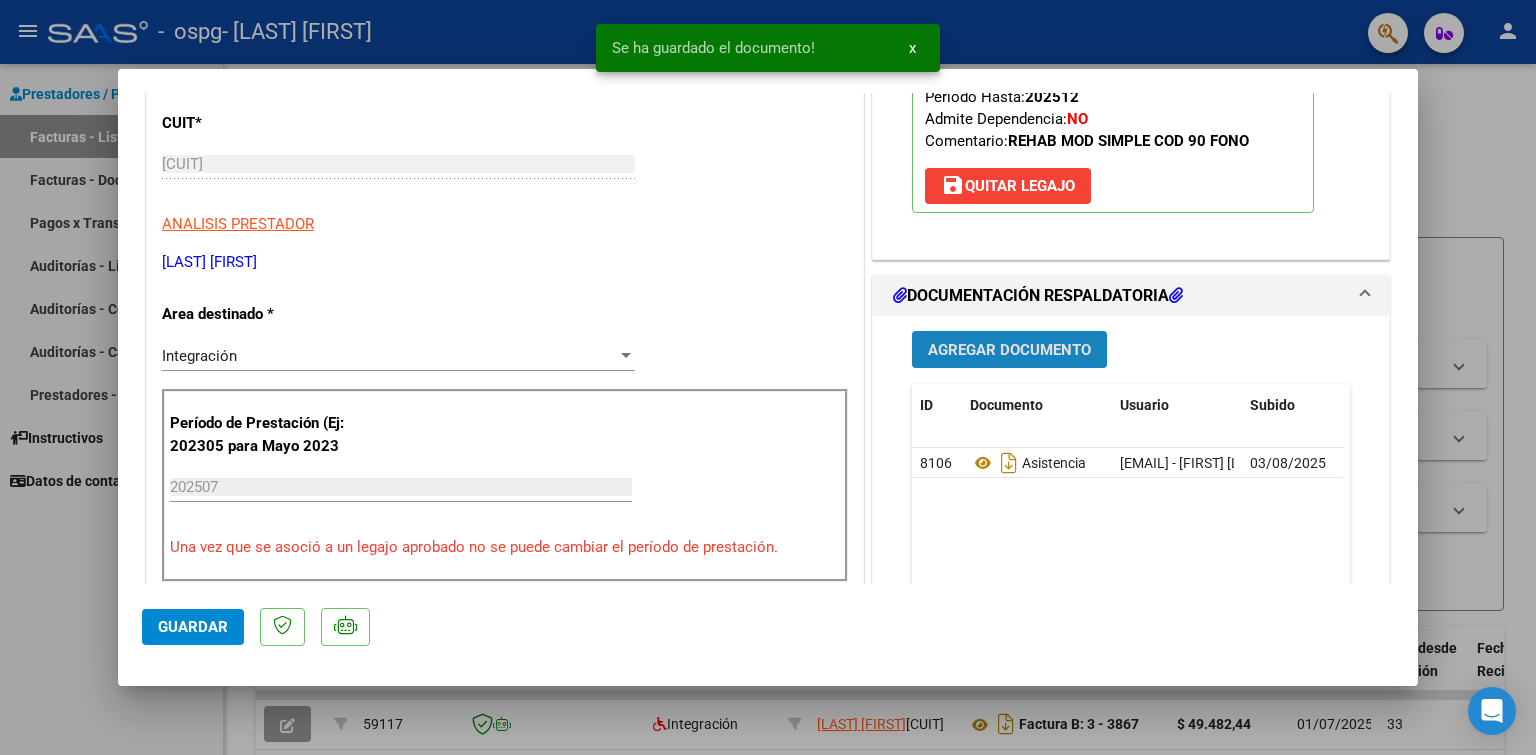 click on "Agregar Documento" at bounding box center [1009, 350] 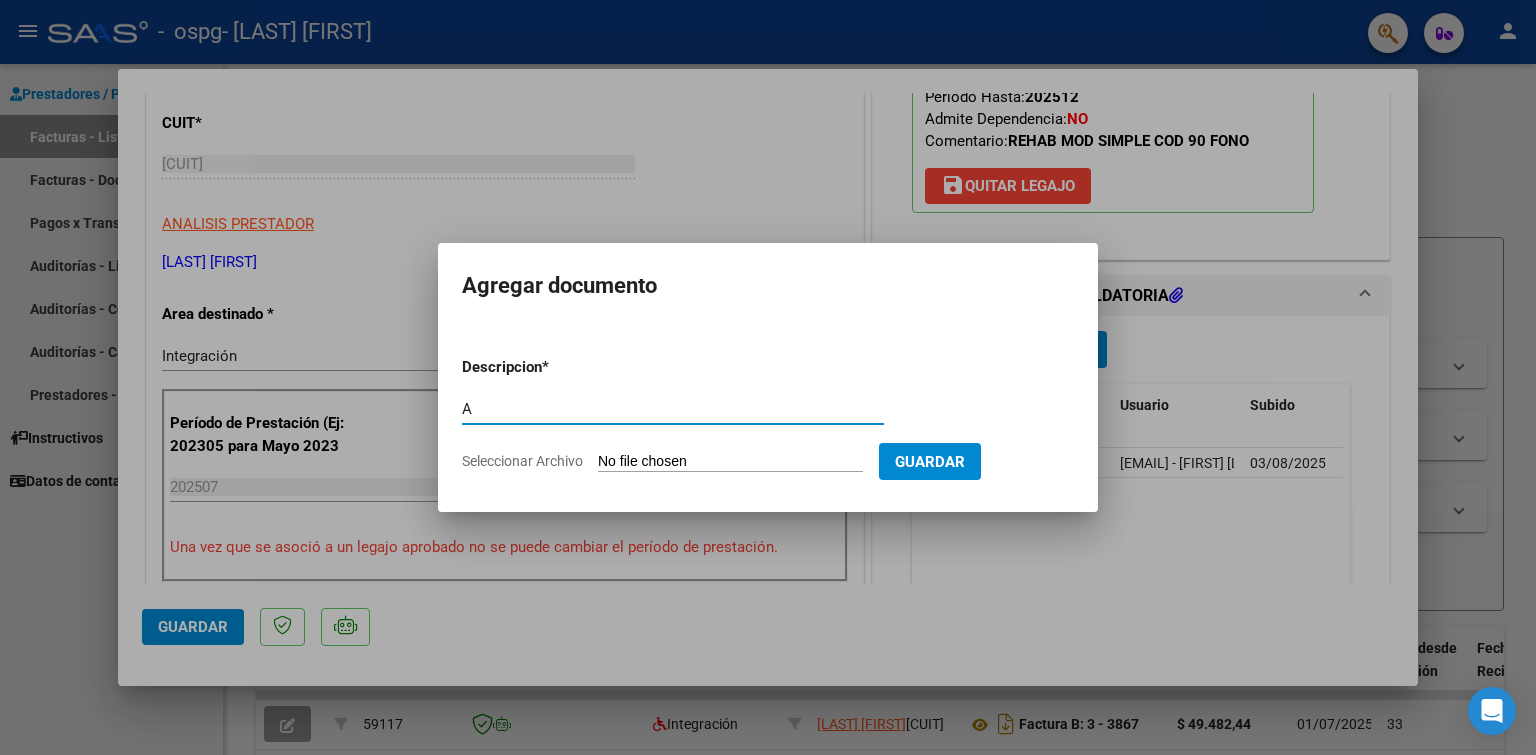 type on "afip" 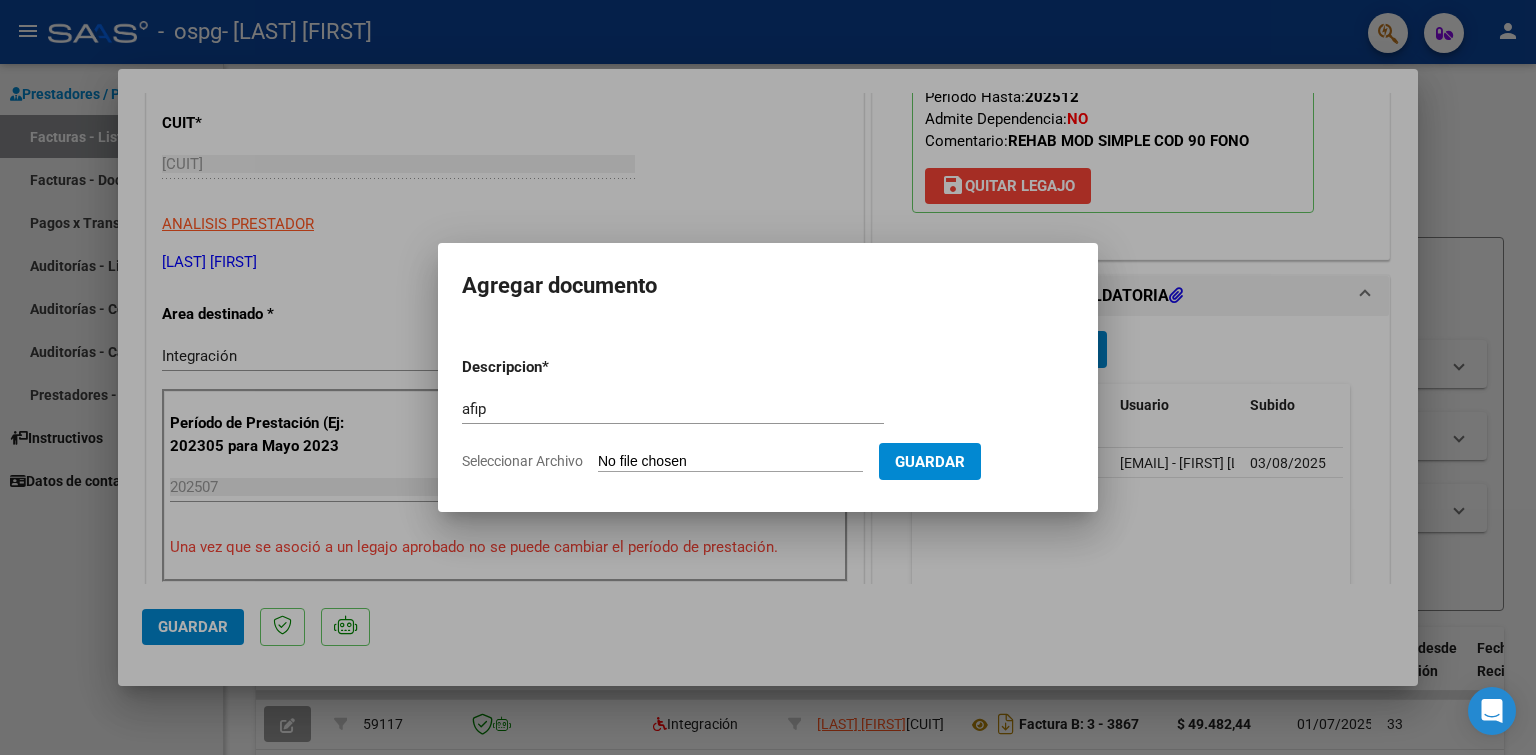 click on "Seleccionar Archivo" 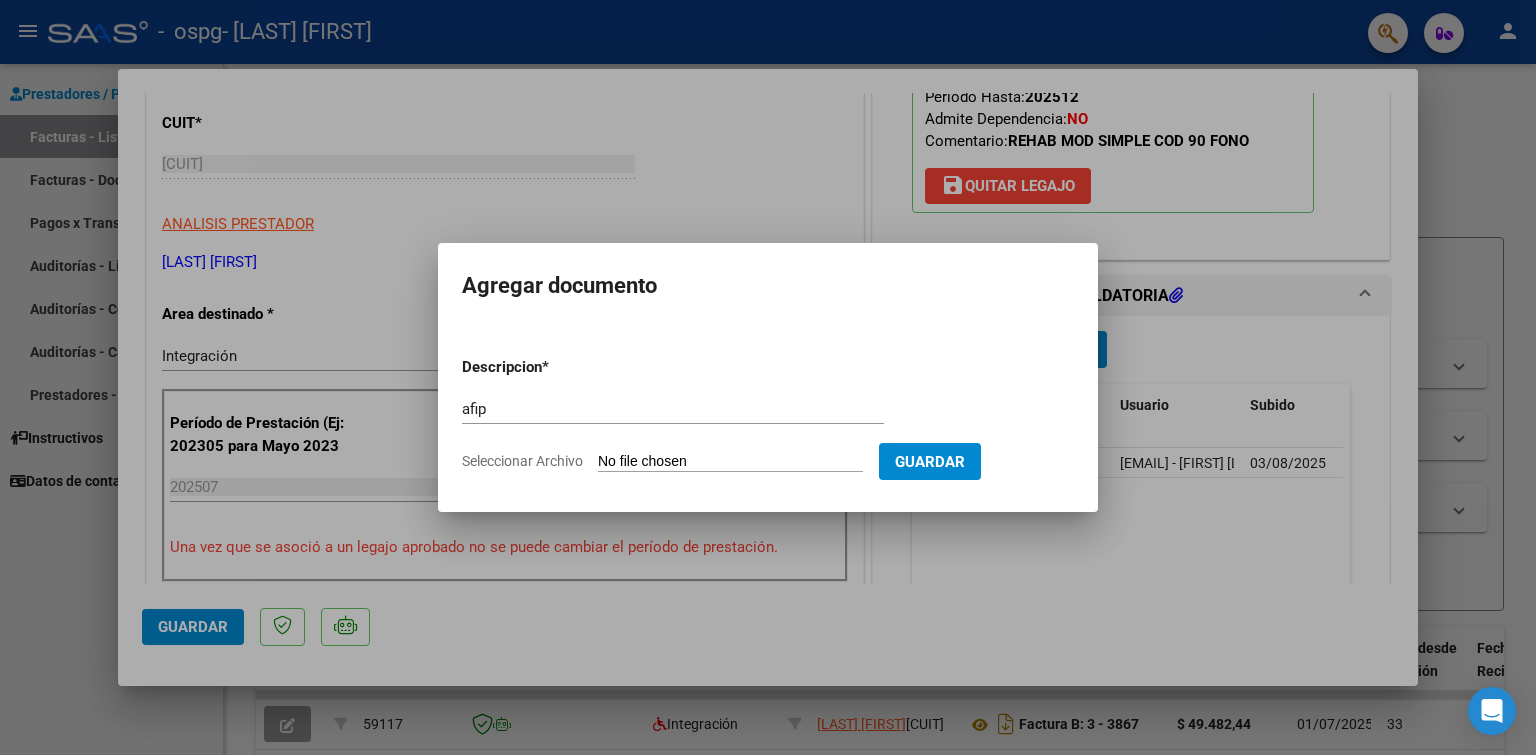 type on "C:\fakepath\AFIP.pdf" 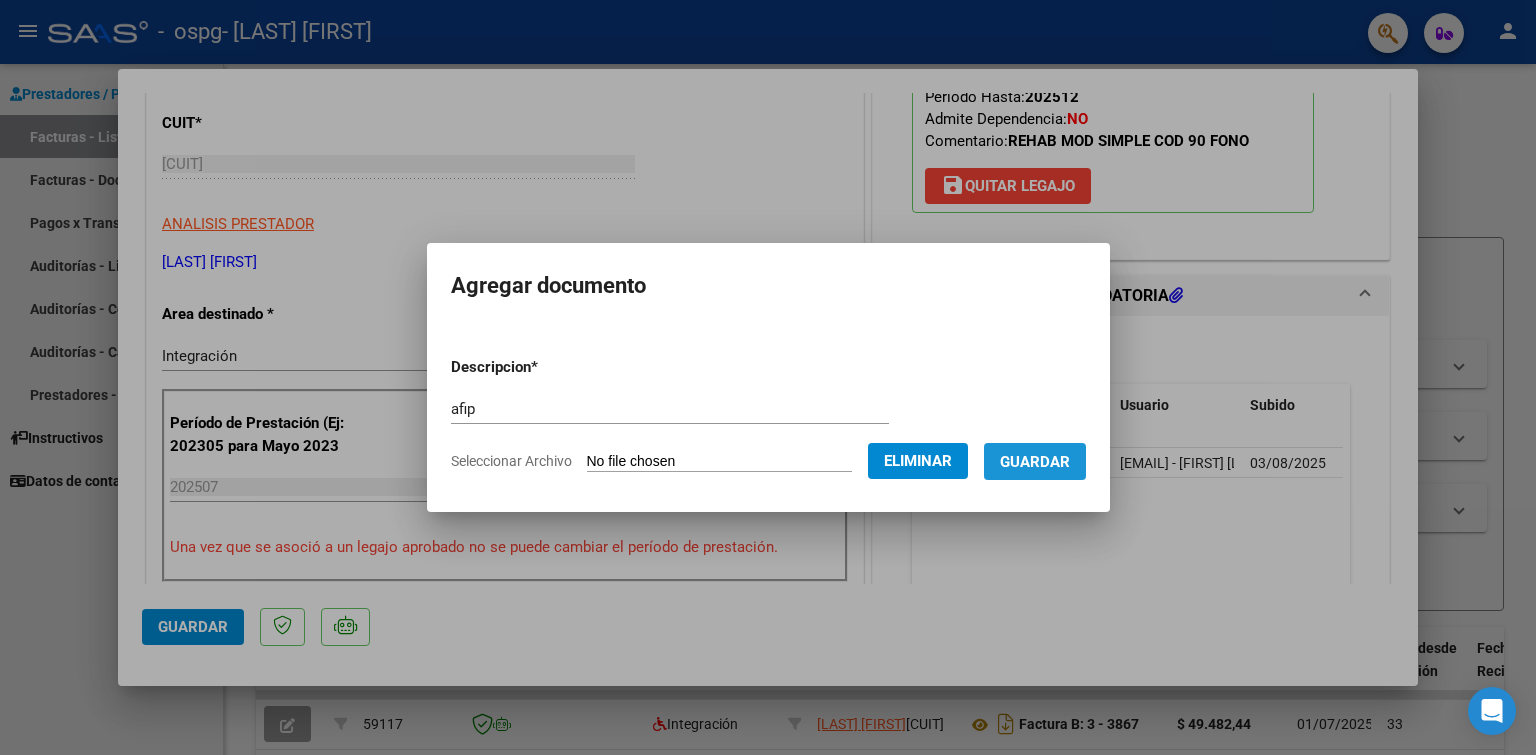 click on "Guardar" at bounding box center [1035, 462] 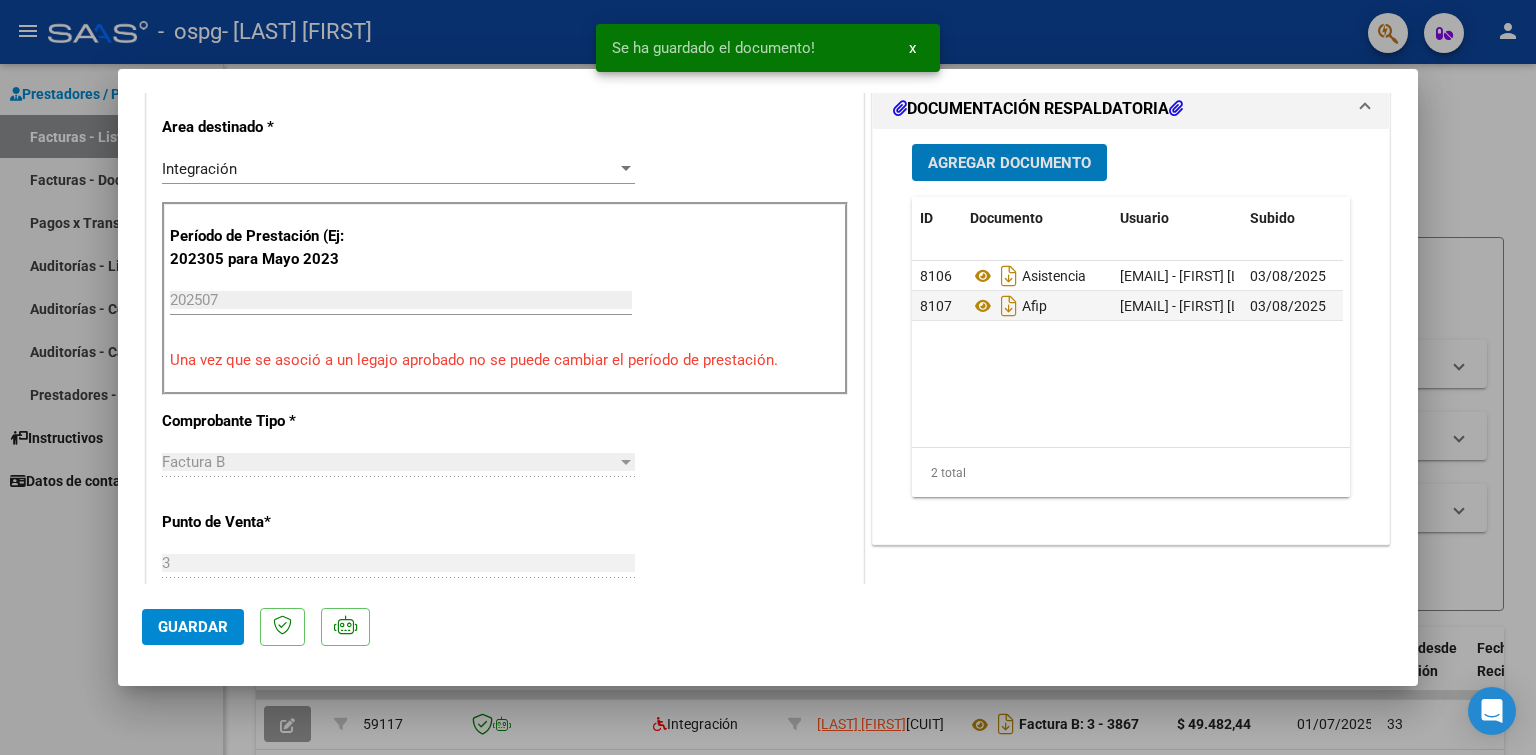 scroll, scrollTop: 600, scrollLeft: 0, axis: vertical 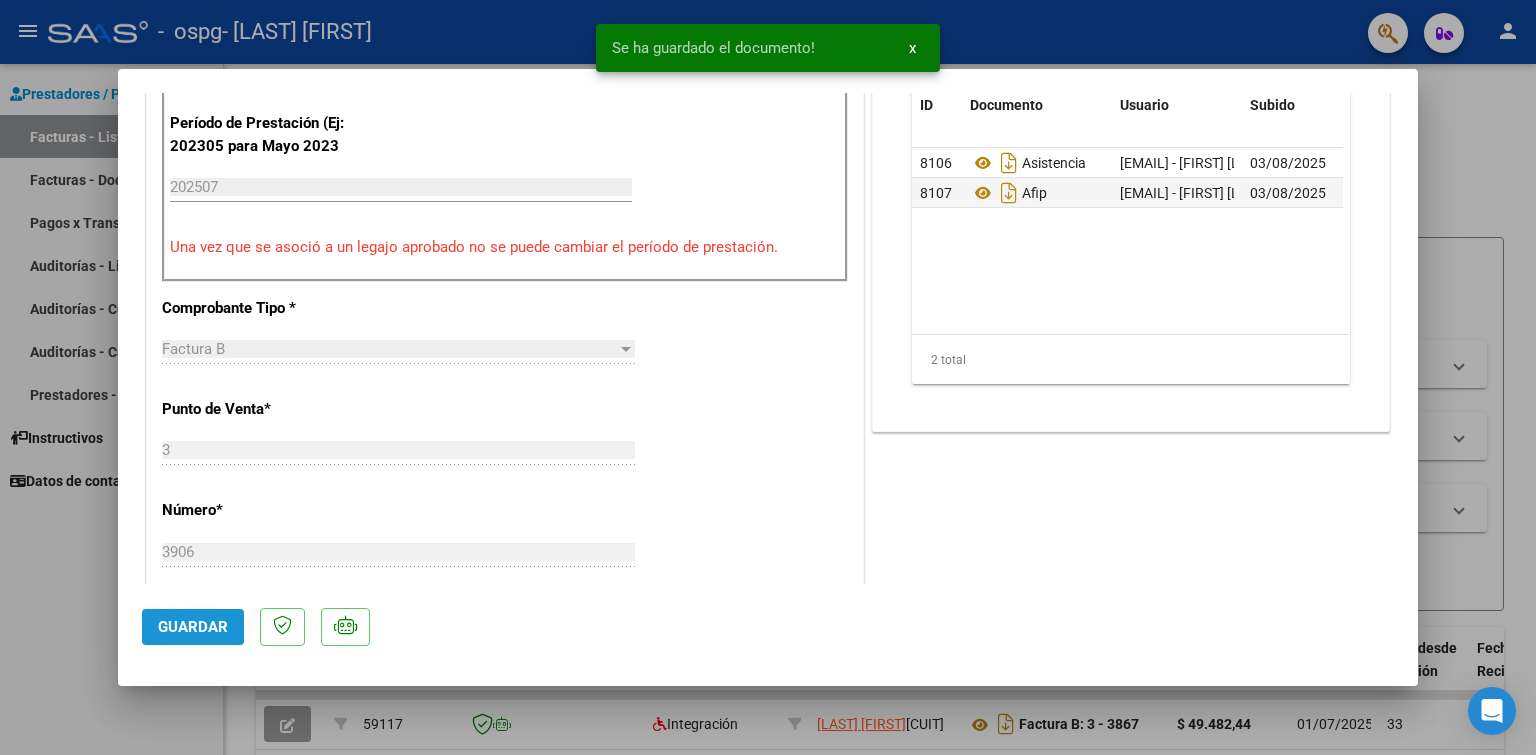 click on "Guardar" 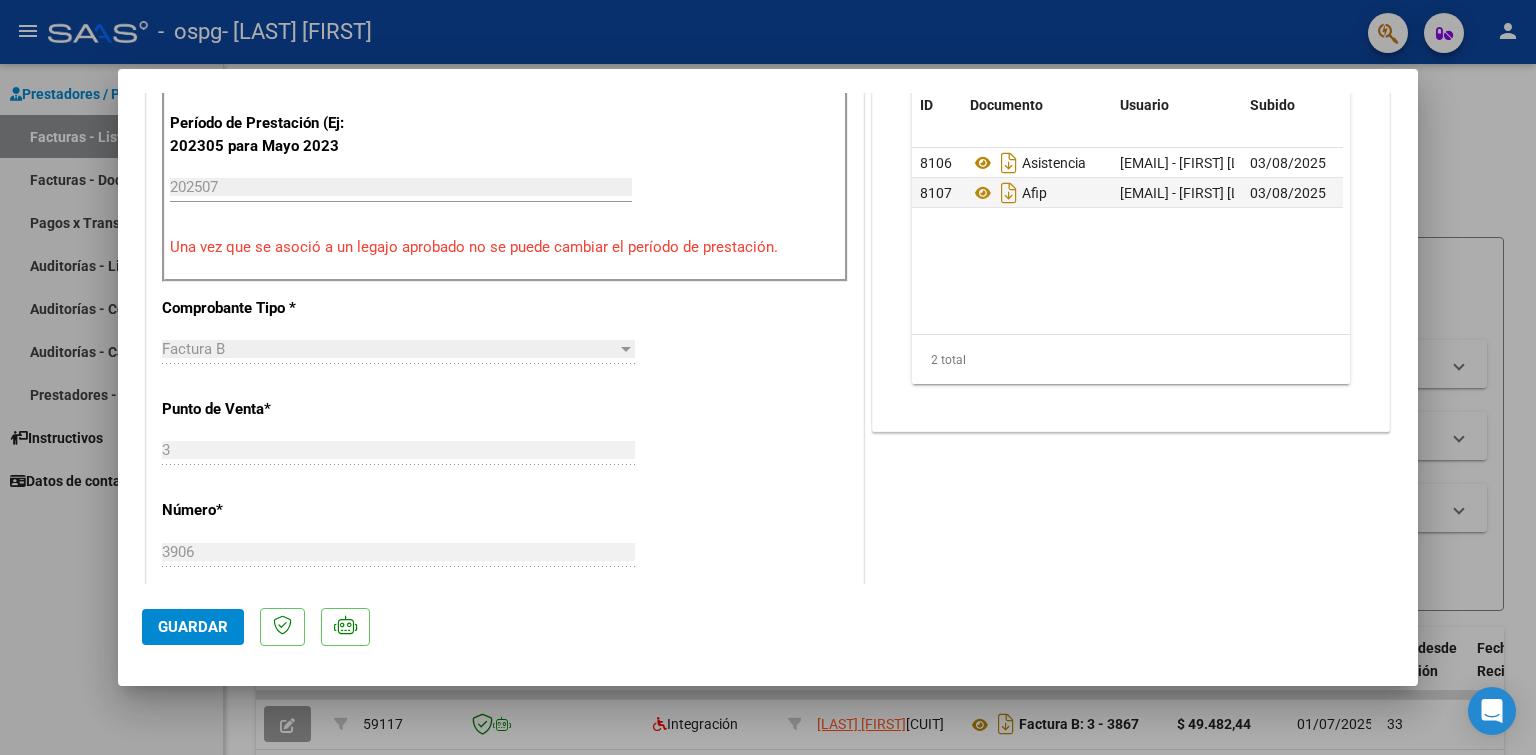 click at bounding box center (768, 377) 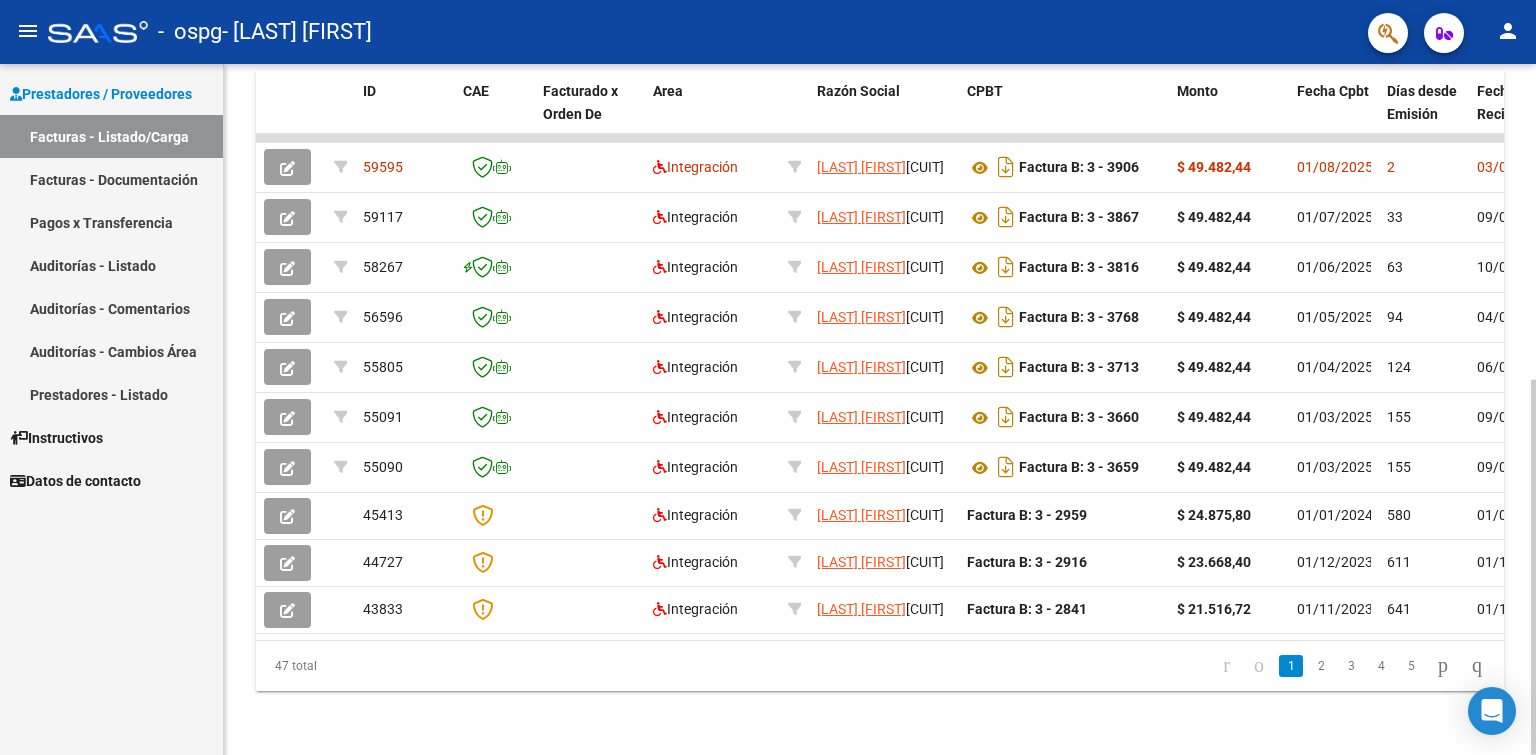 scroll, scrollTop: 580, scrollLeft: 0, axis: vertical 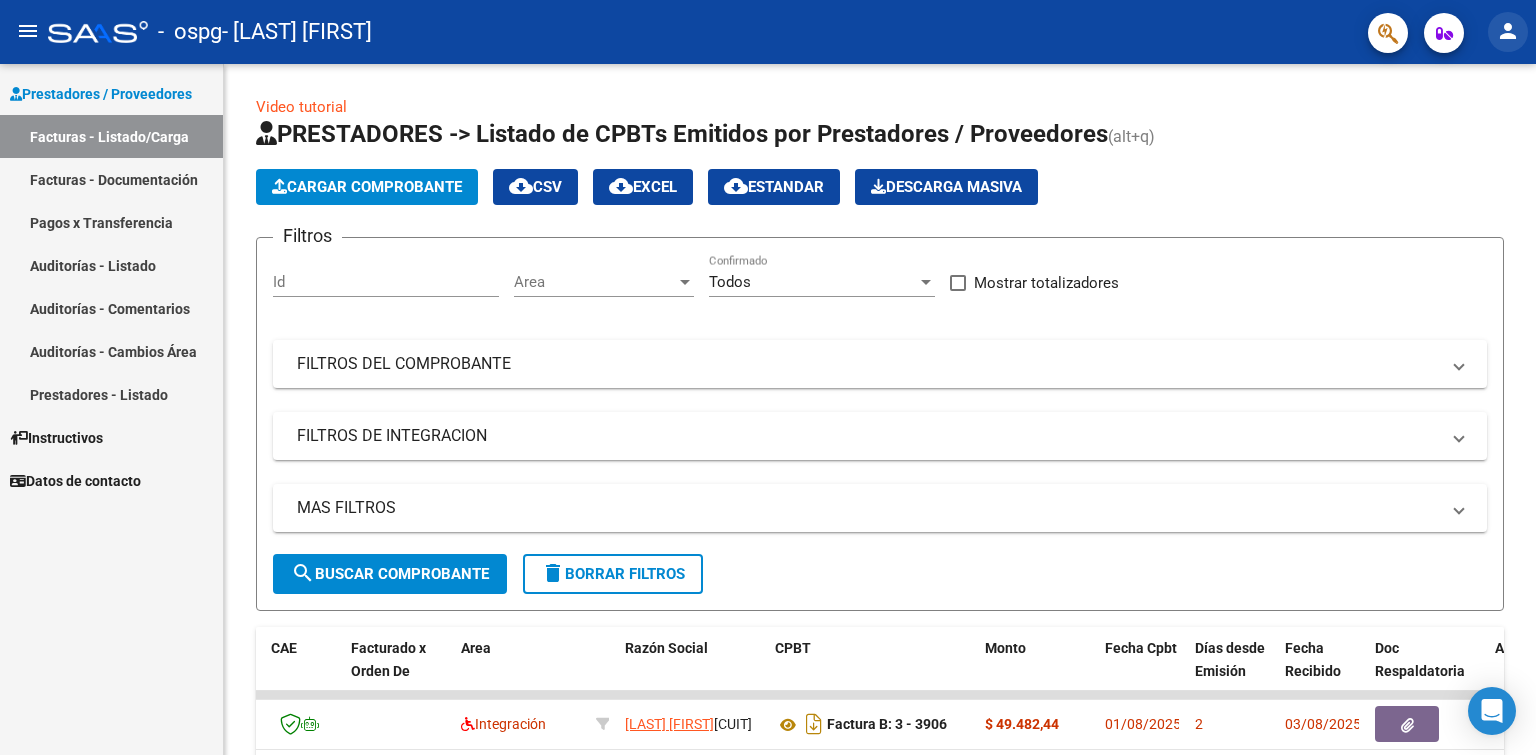 click on "person" 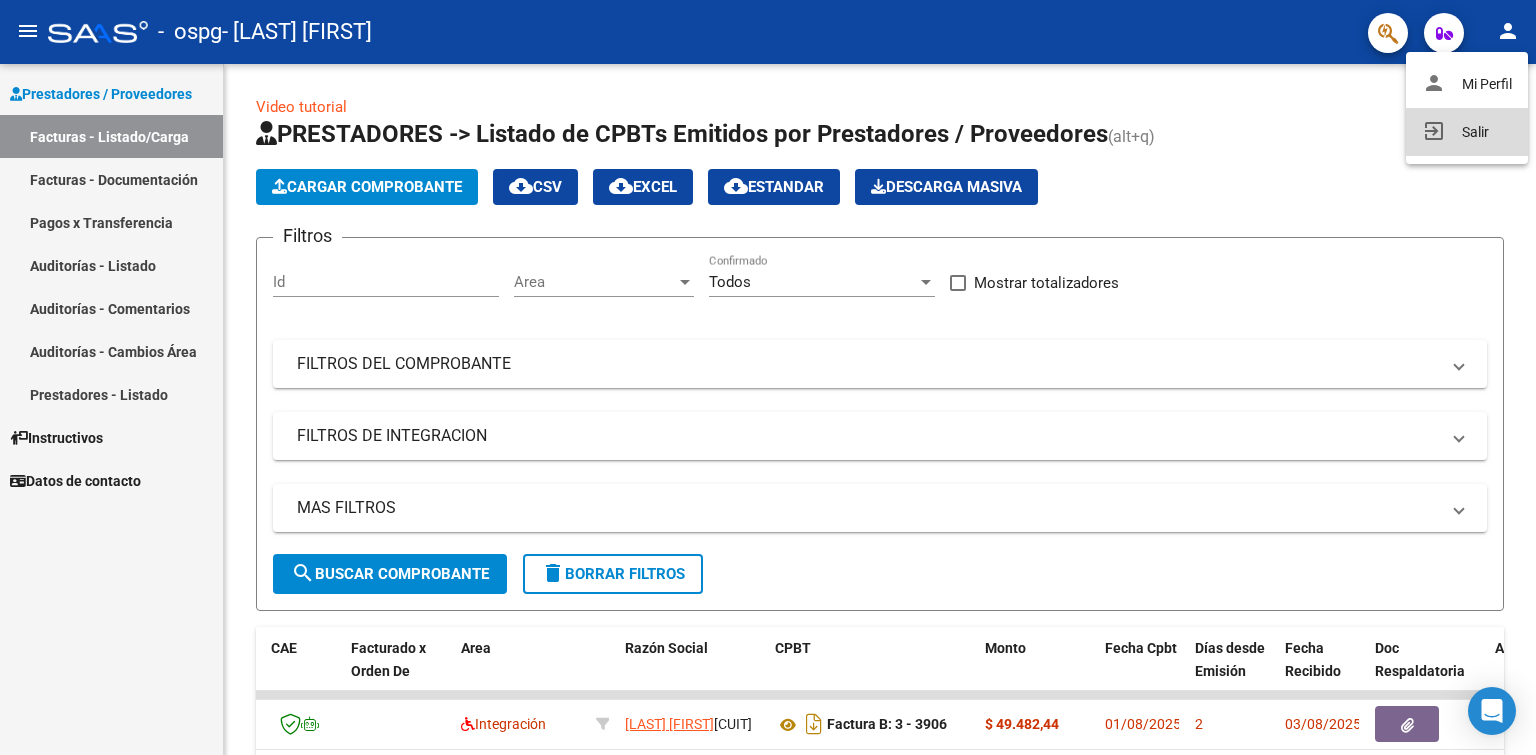click on "exit_to_app  Salir" at bounding box center [1467, 132] 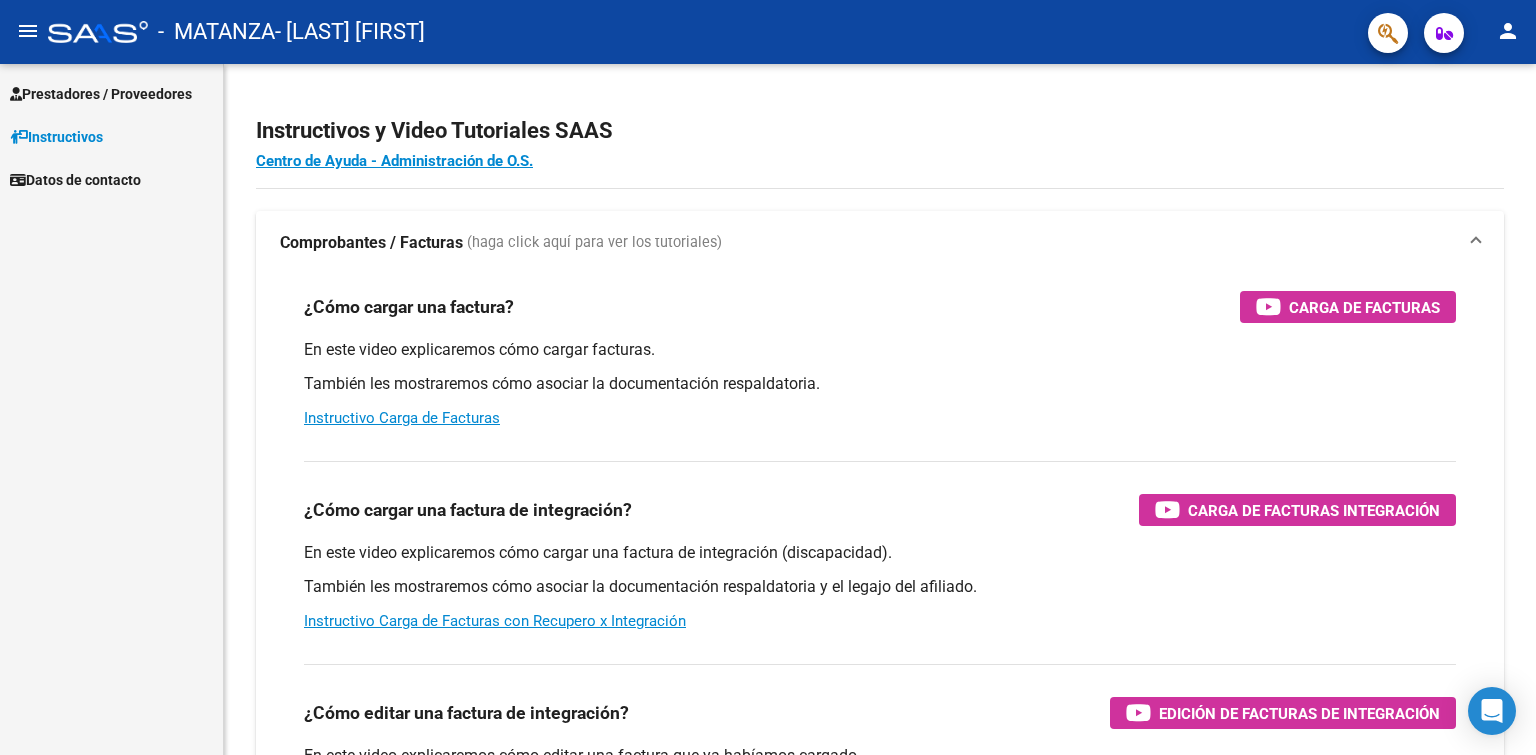 scroll, scrollTop: 0, scrollLeft: 0, axis: both 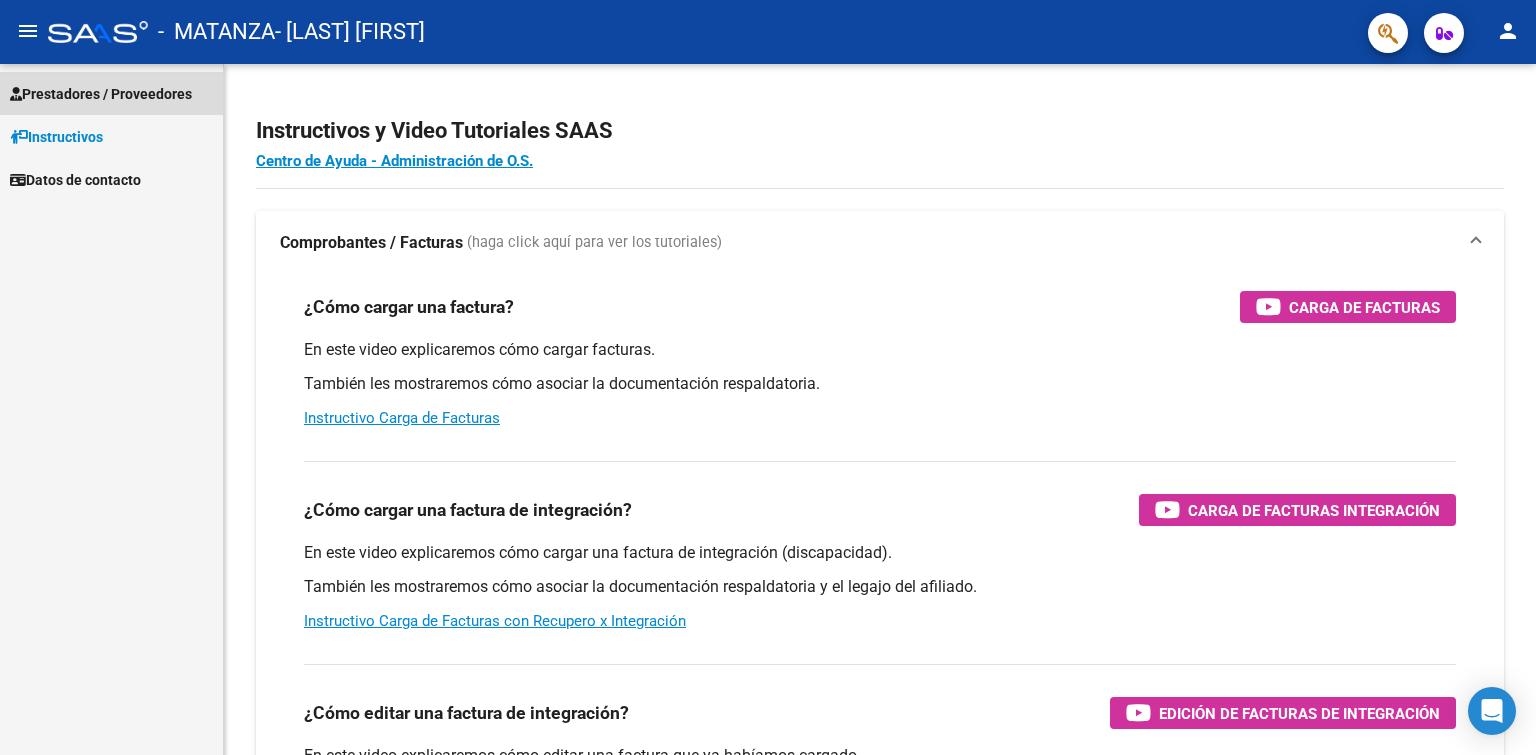 click on "Prestadores / Proveedores" at bounding box center [101, 94] 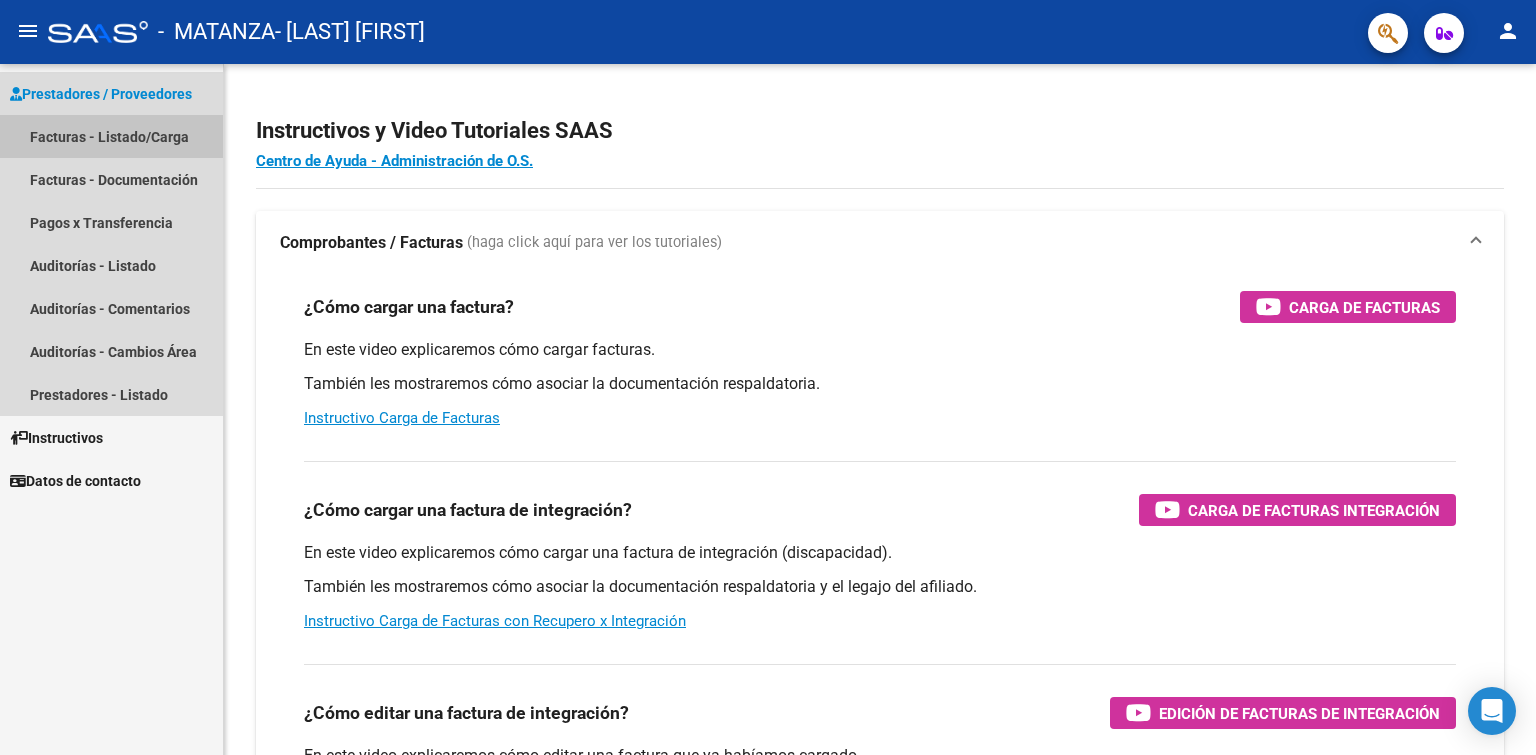 click on "Facturas - Listado/Carga" at bounding box center (111, 136) 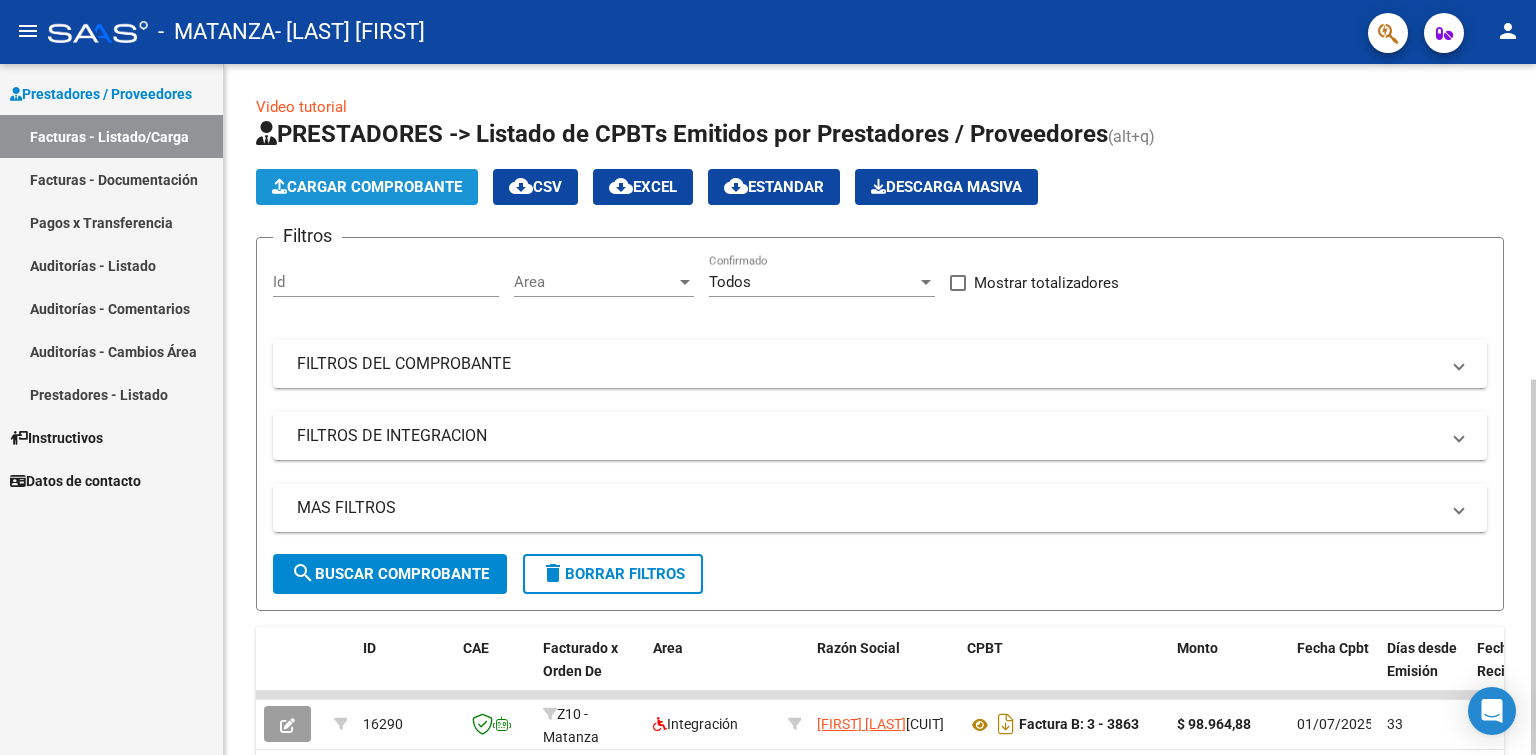 click on "Cargar Comprobante" 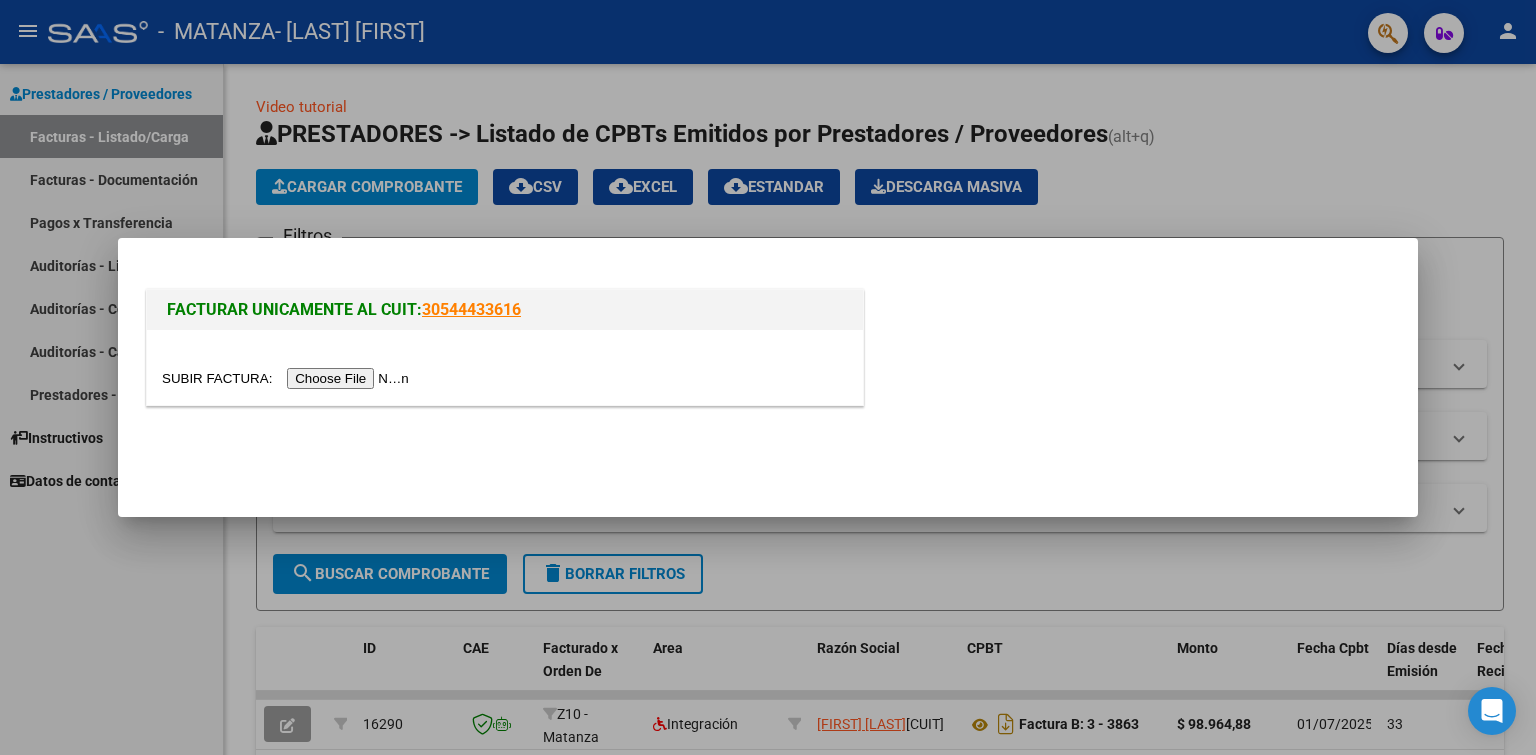 click at bounding box center (288, 378) 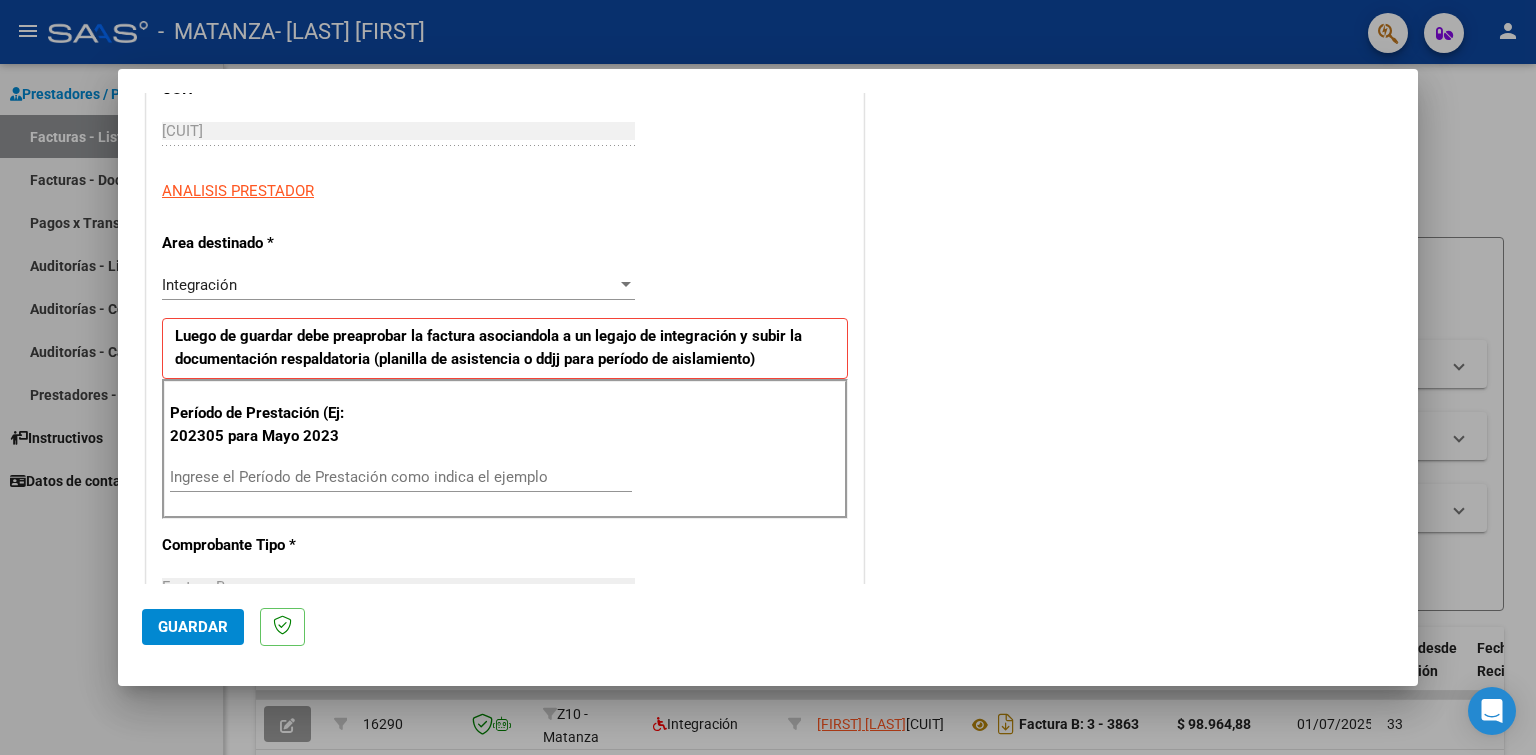 scroll, scrollTop: 300, scrollLeft: 0, axis: vertical 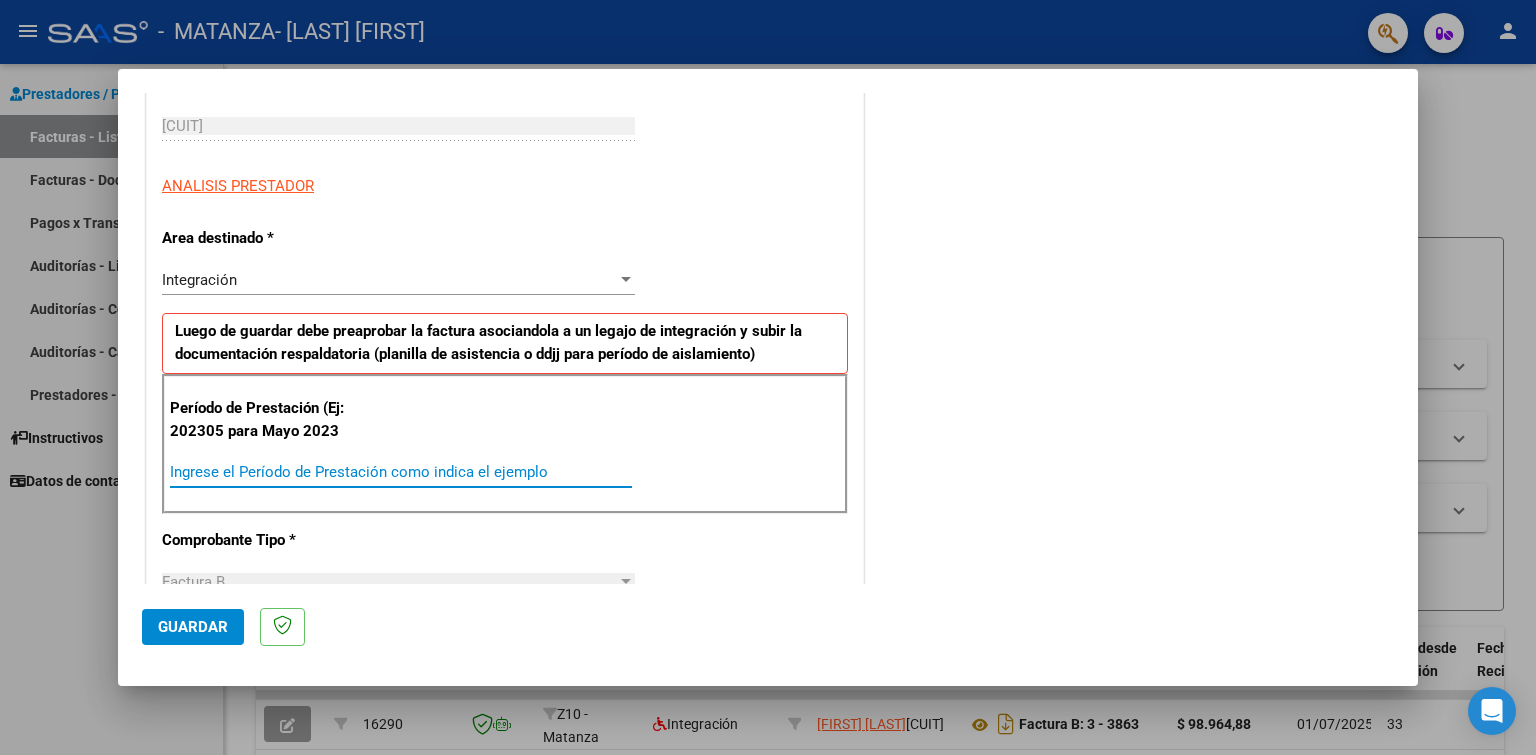 click on "Ingrese el Período de Prestación como indica el ejemplo" at bounding box center (401, 472) 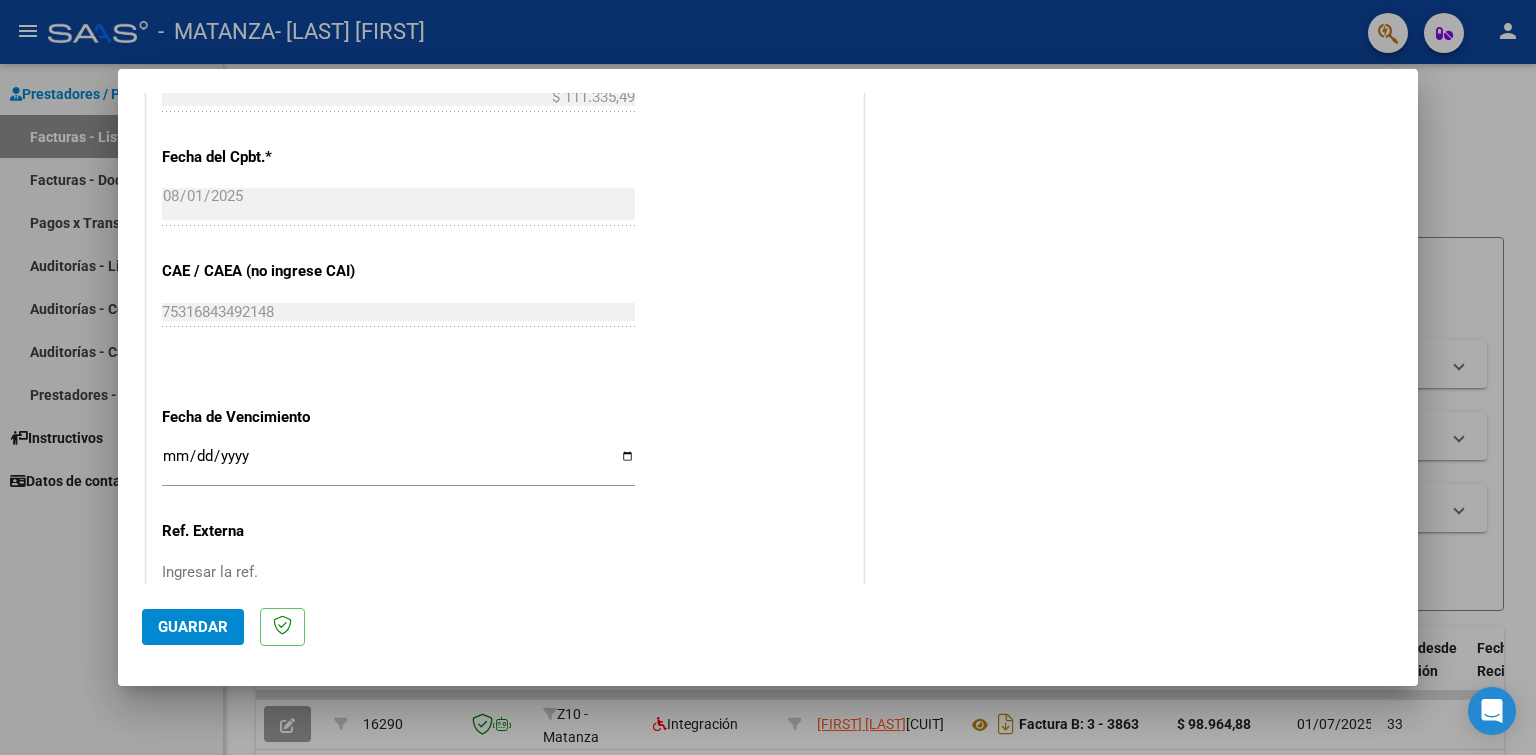 scroll, scrollTop: 1100, scrollLeft: 0, axis: vertical 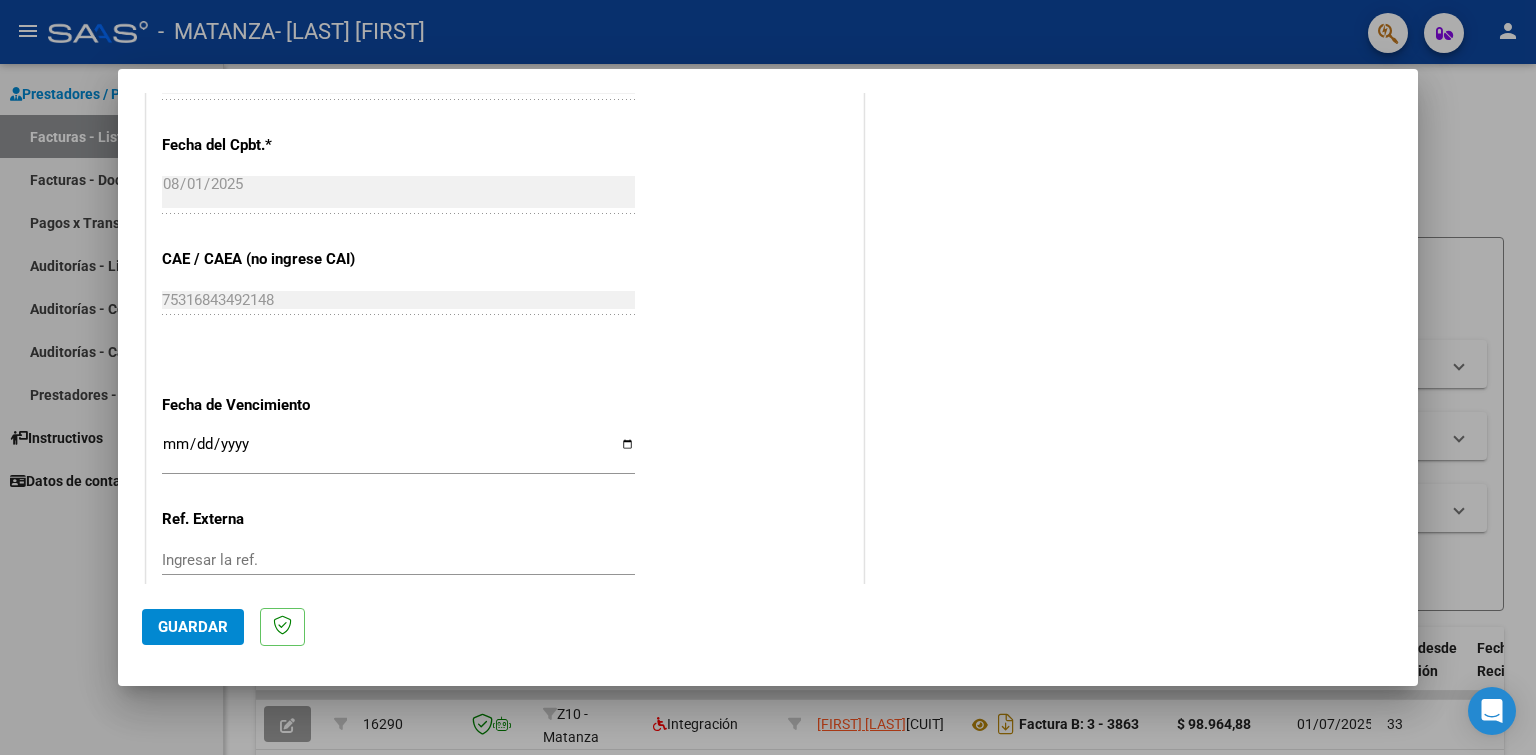 type on "202507" 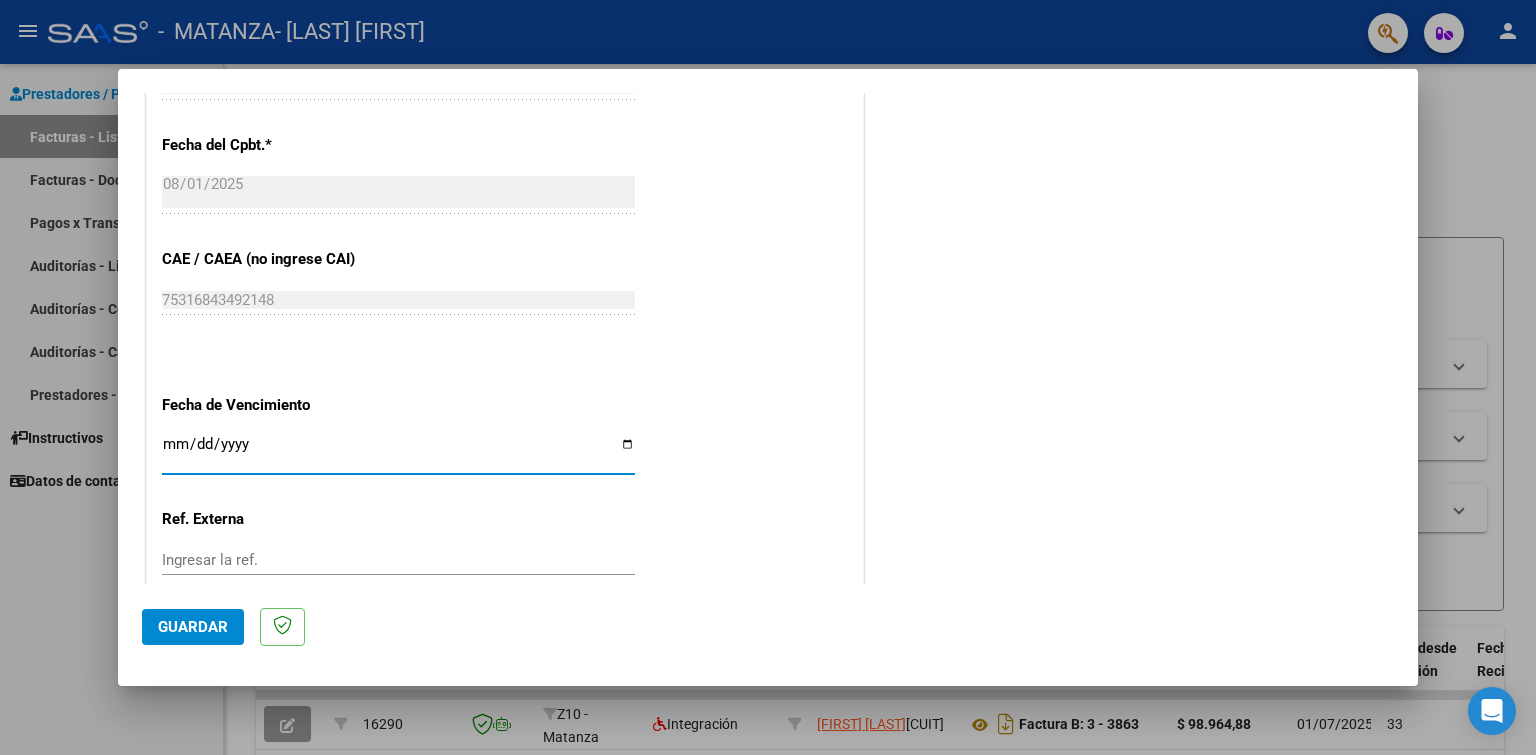 click on "Ingresar la fecha" at bounding box center (398, 452) 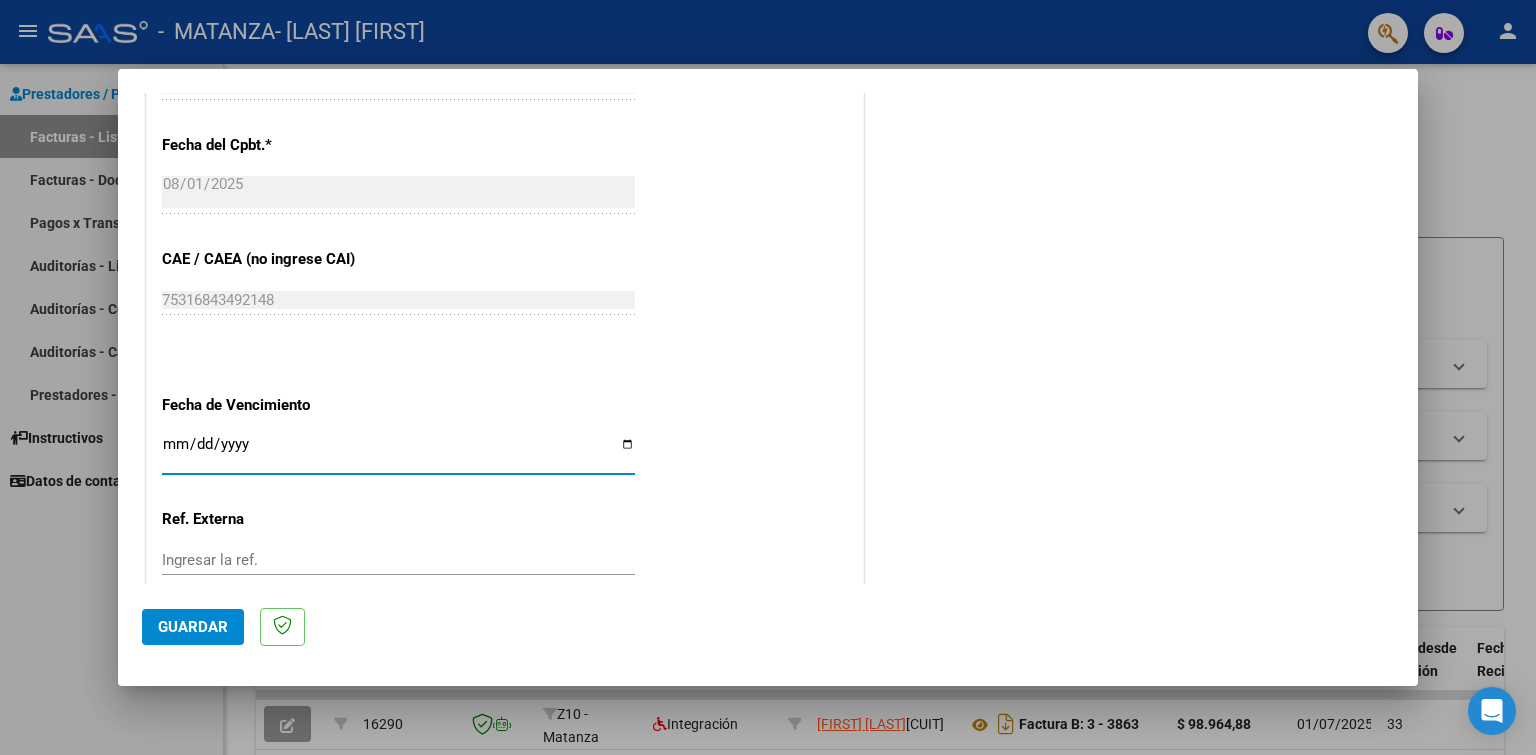 type on "2025-08-11" 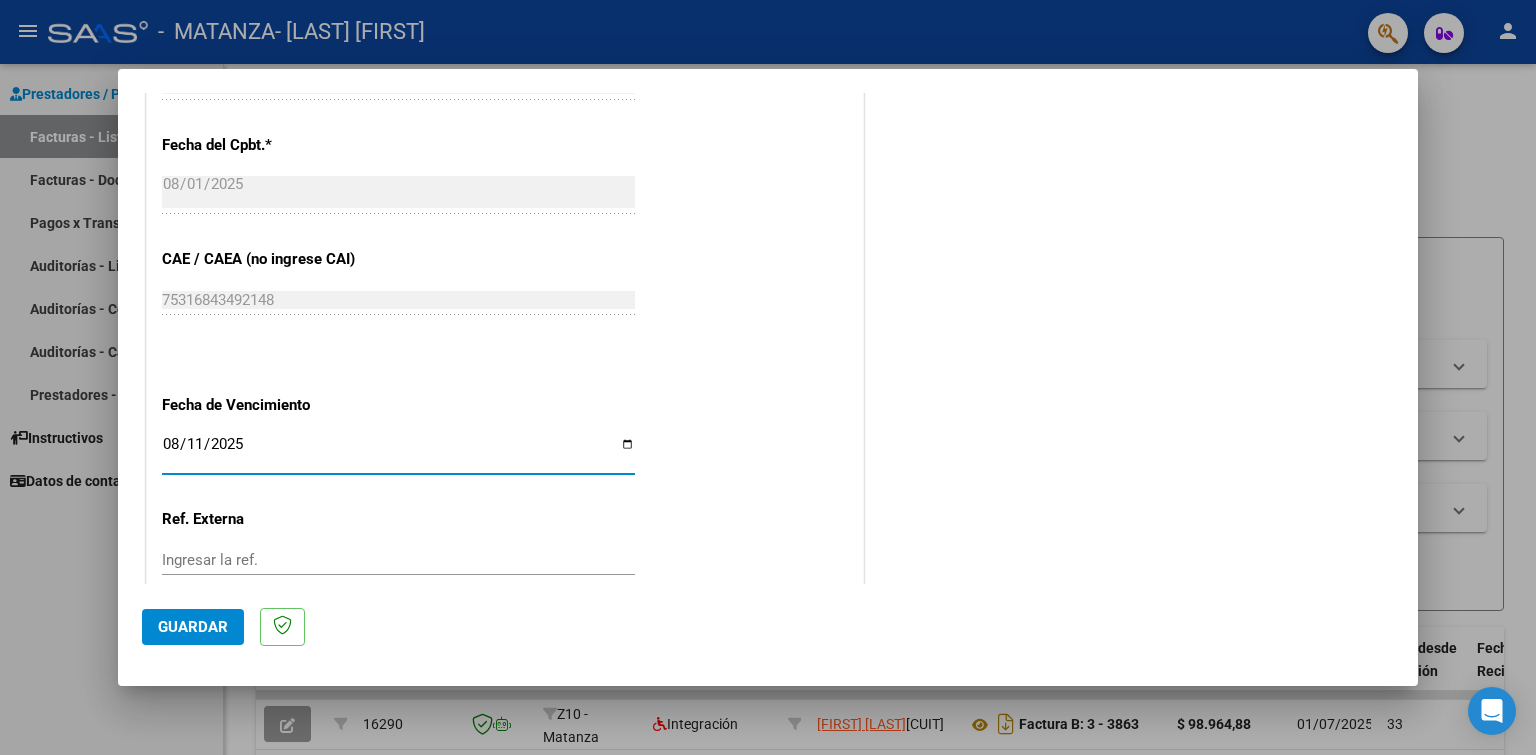 scroll, scrollTop: 1204, scrollLeft: 0, axis: vertical 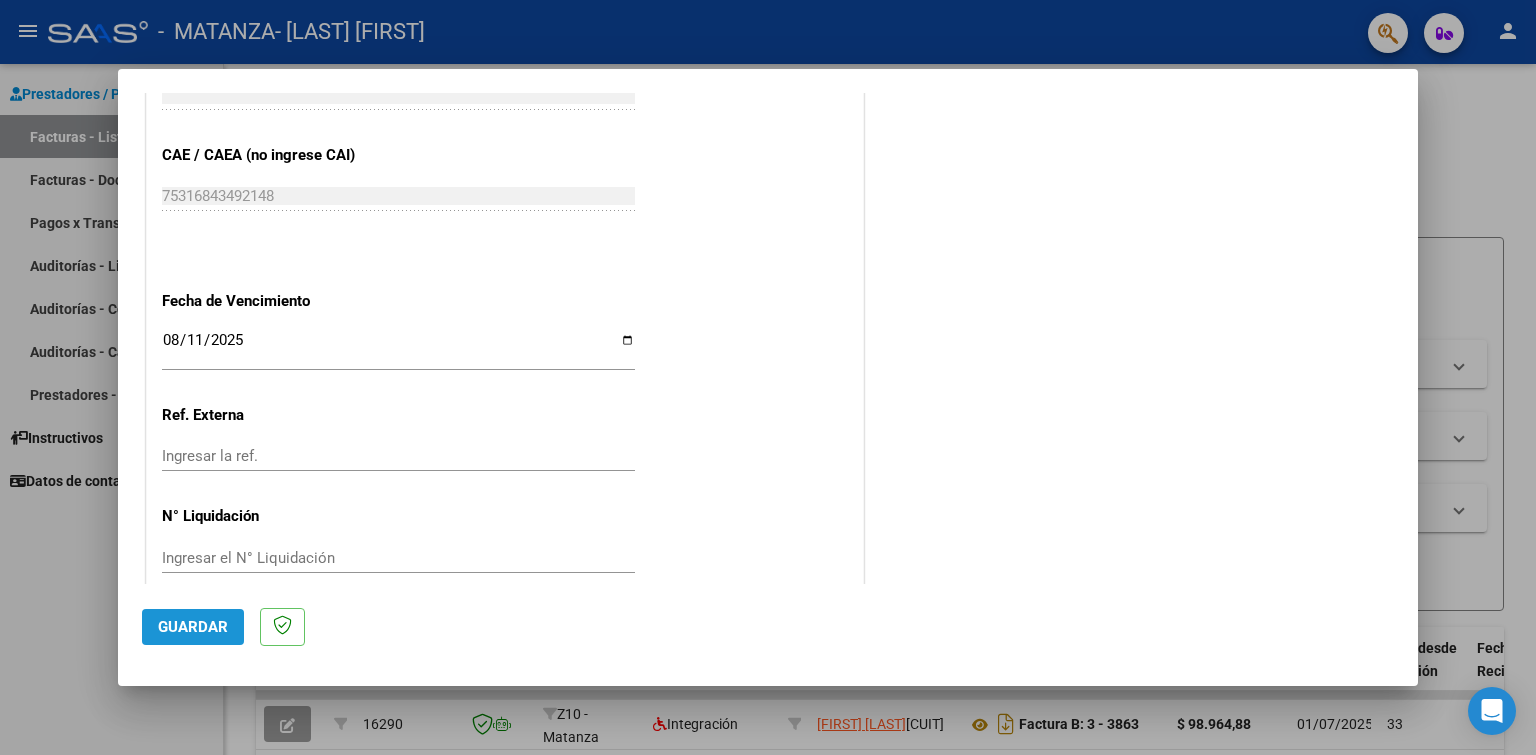 click on "Guardar" 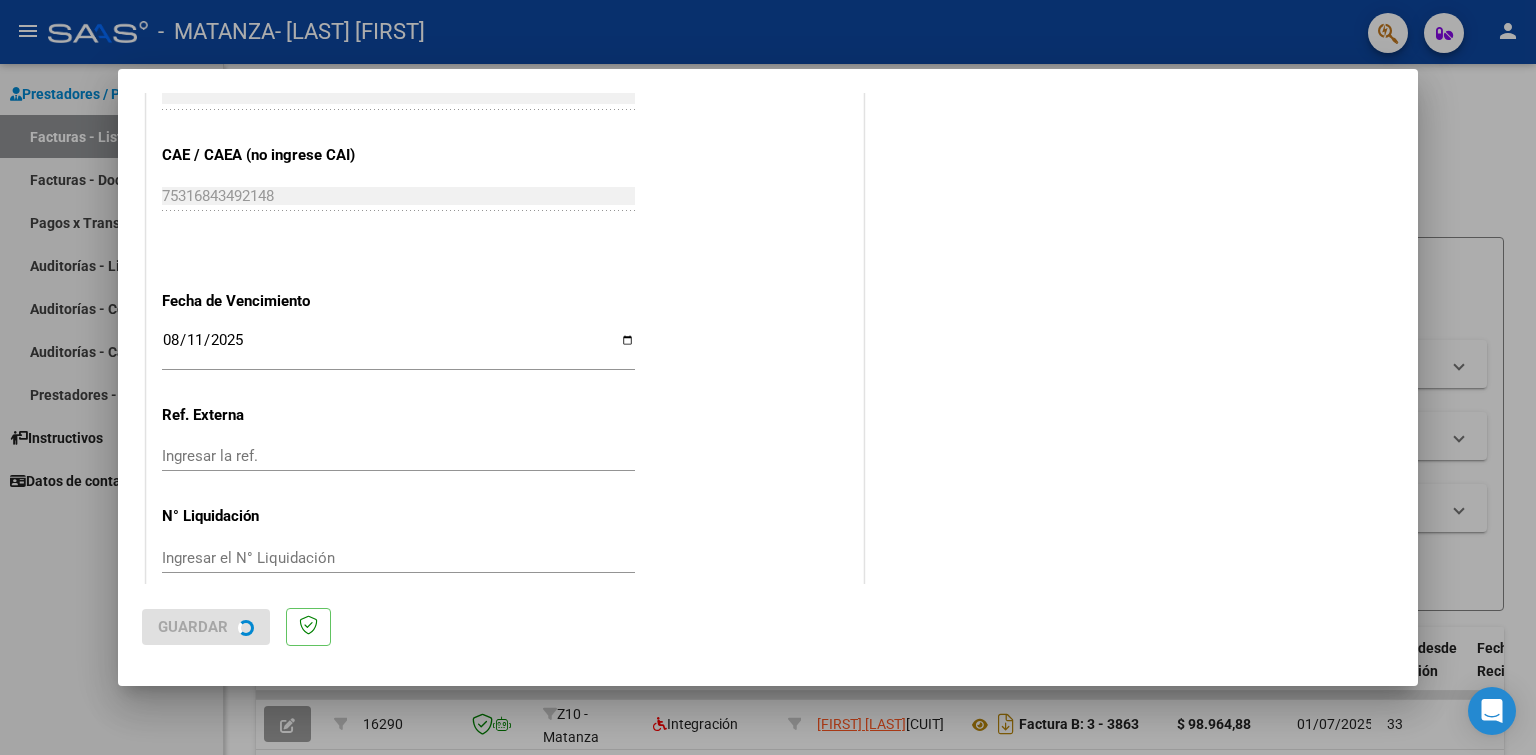 scroll, scrollTop: 0, scrollLeft: 0, axis: both 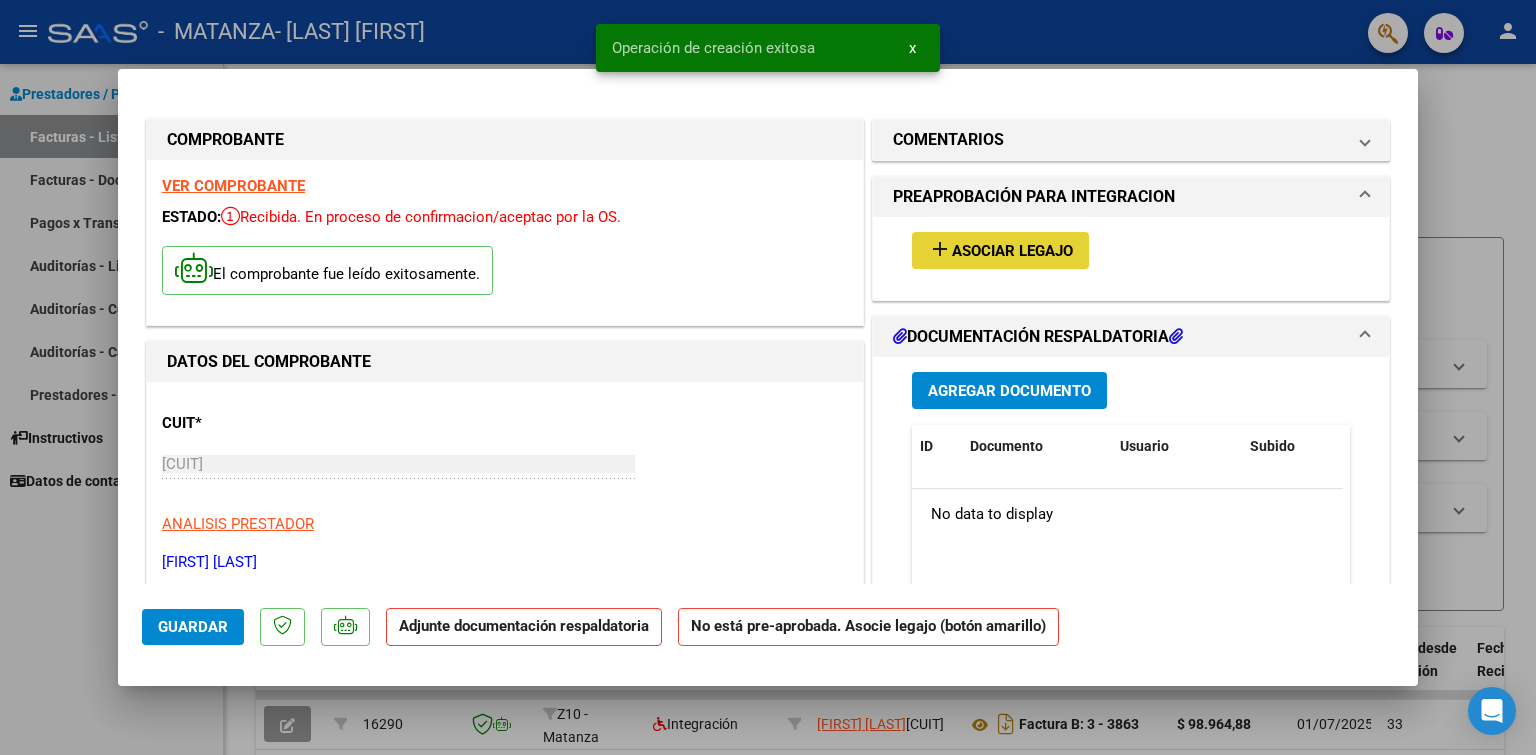 click on "Asociar Legajo" at bounding box center [1012, 251] 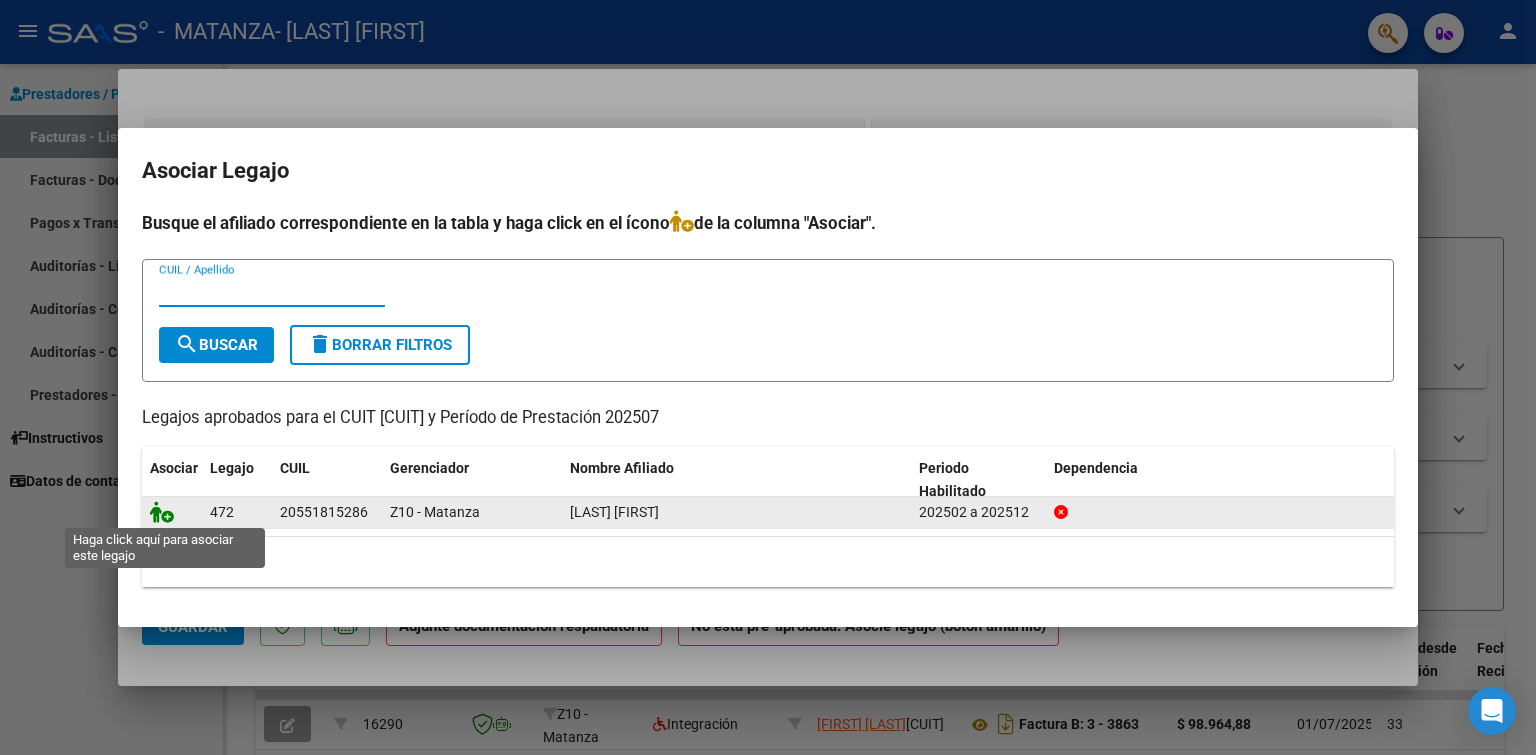 click 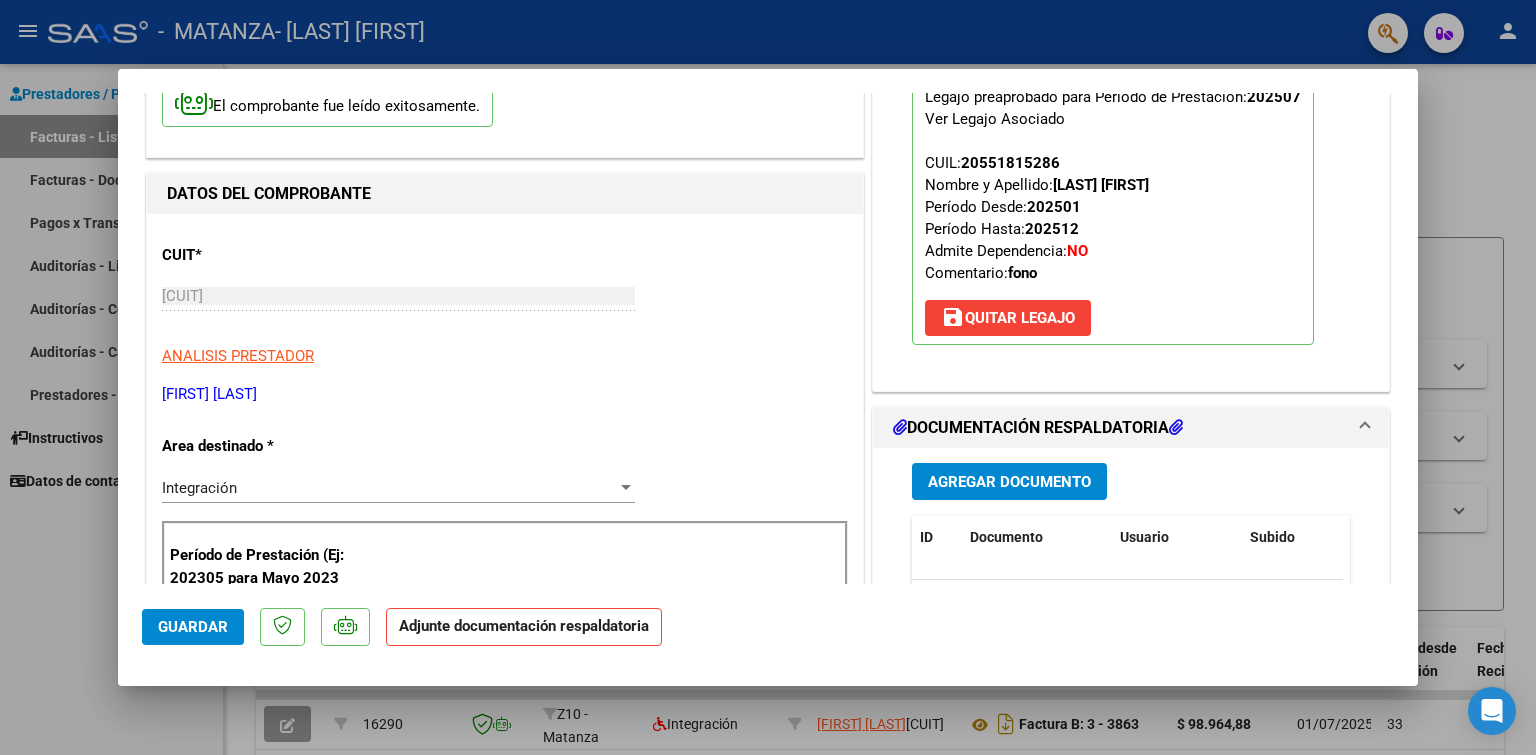 scroll, scrollTop: 400, scrollLeft: 0, axis: vertical 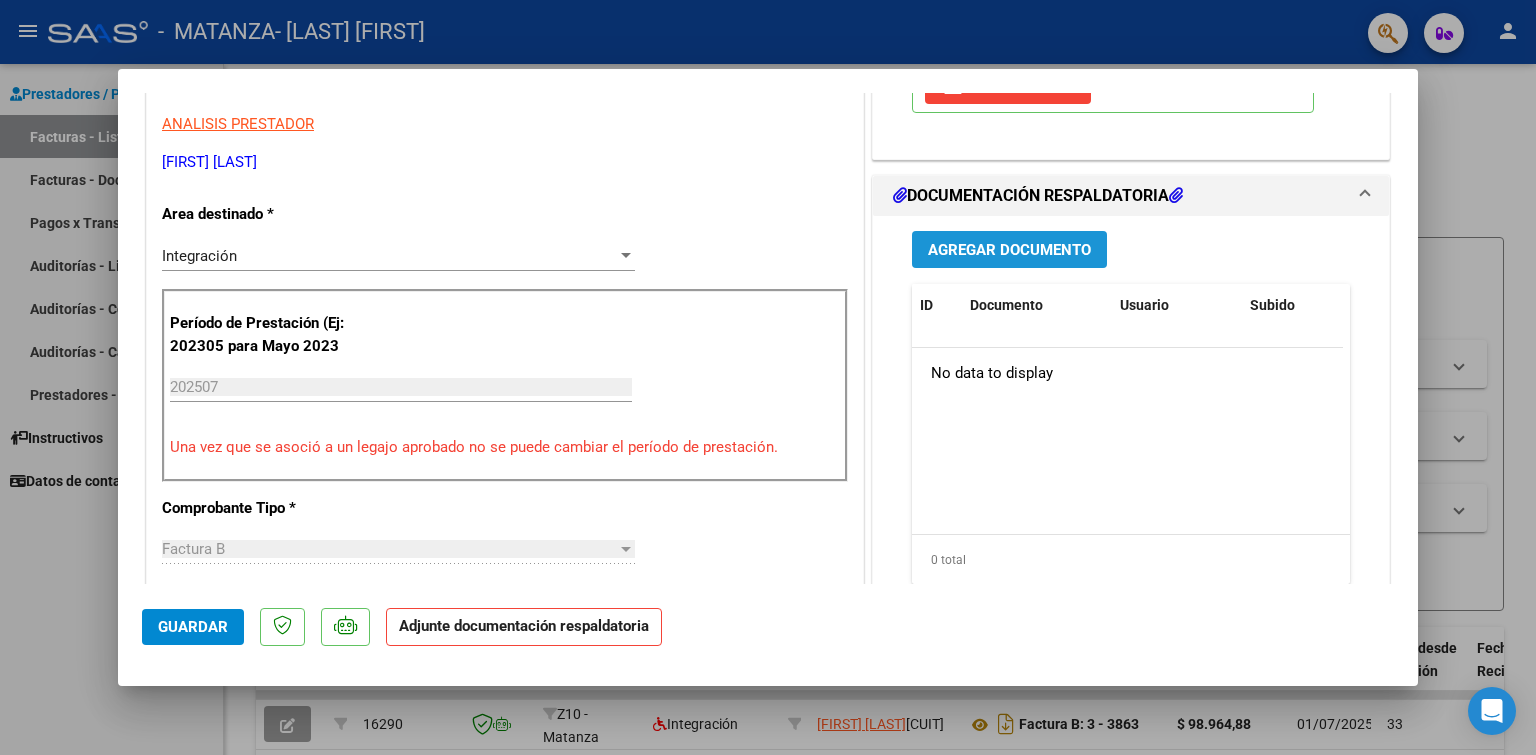 click on "Agregar Documento" at bounding box center [1009, 250] 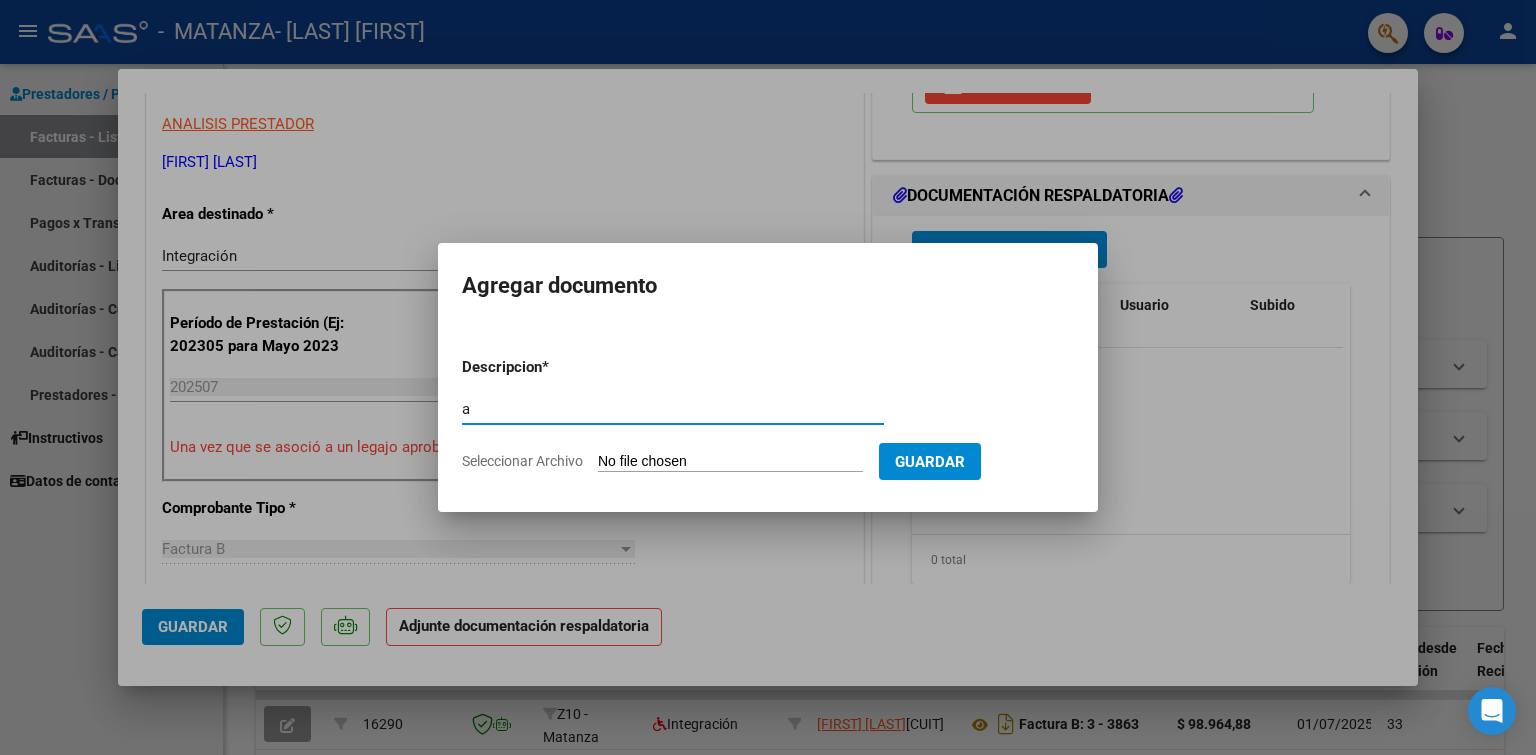 type on "asistencia" 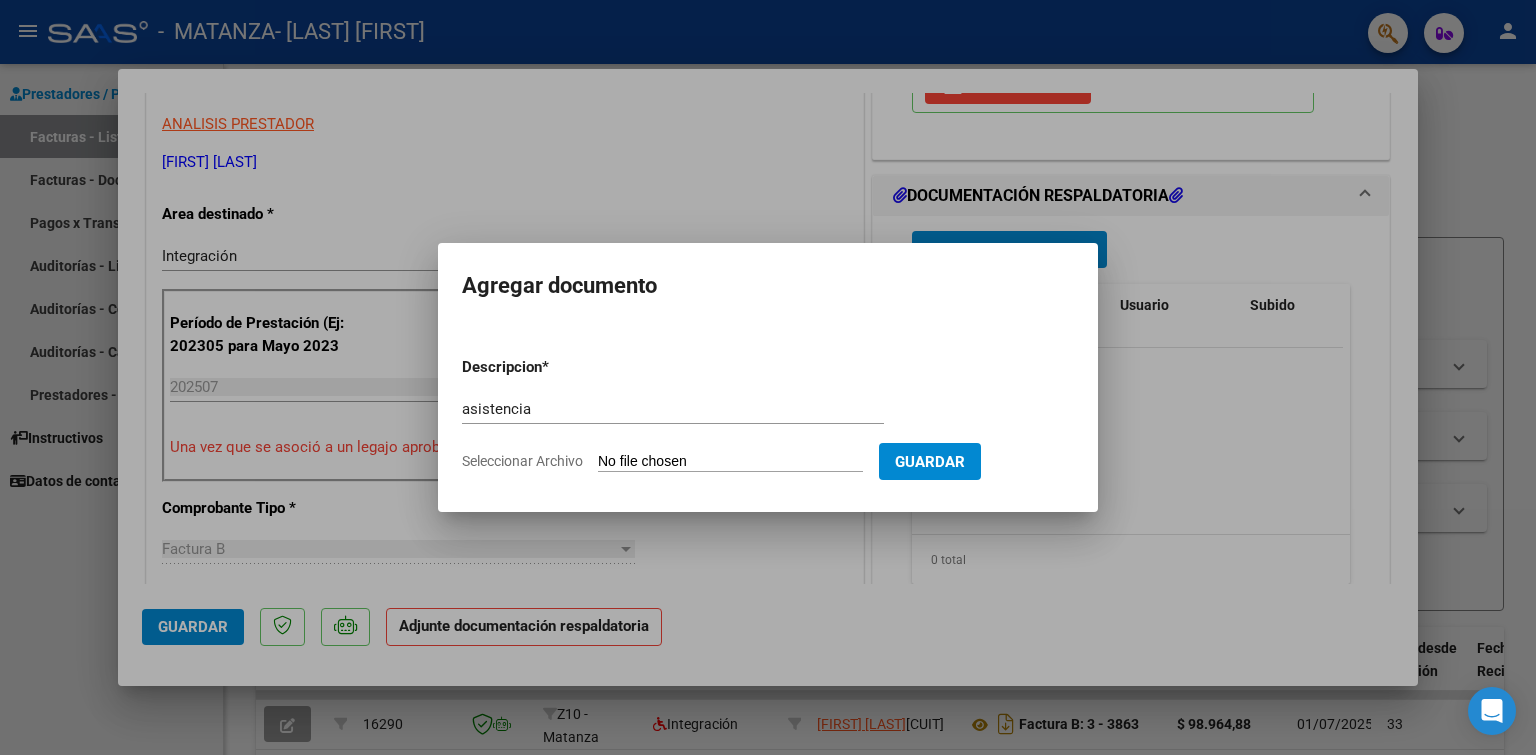 click on "Seleccionar Archivo" 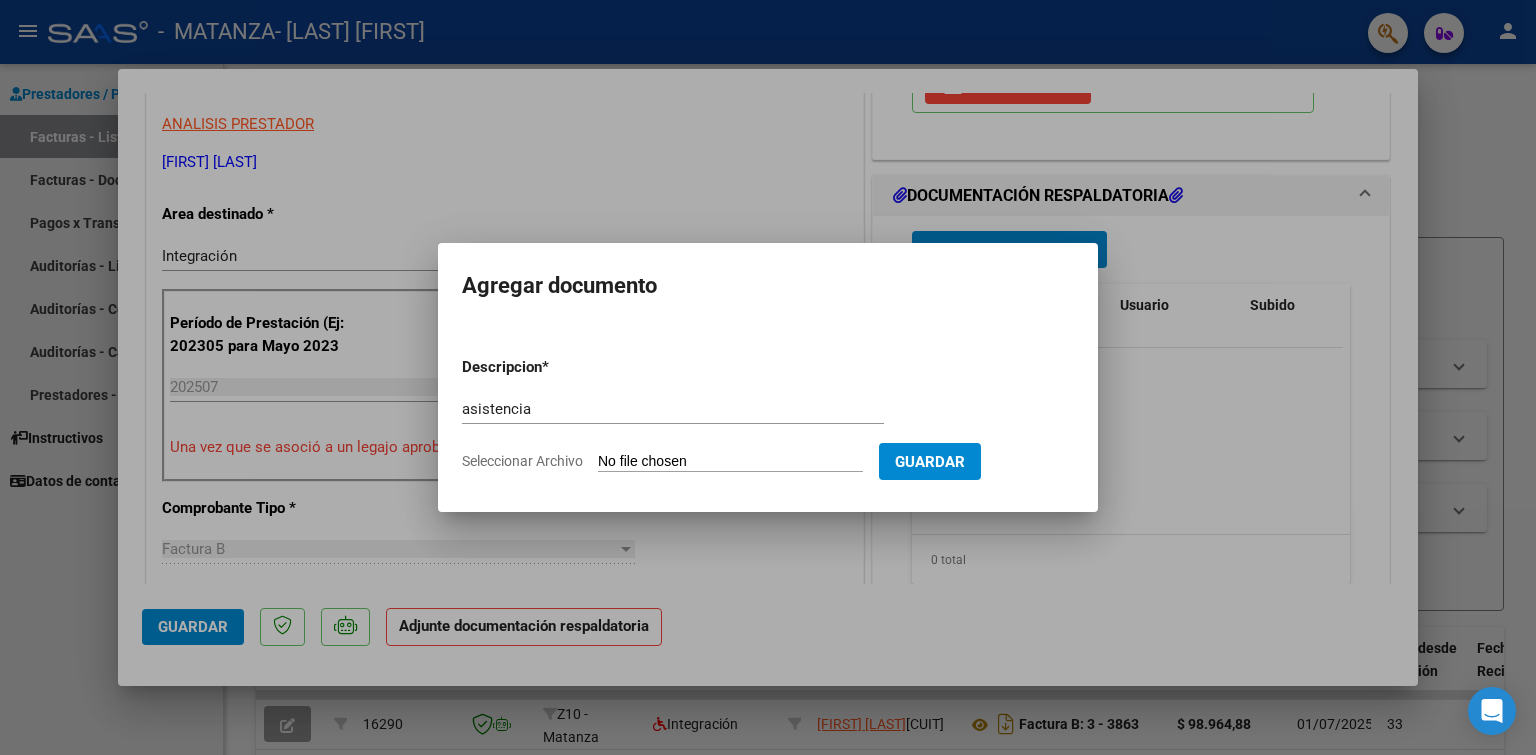 type on "C:\fakepath\[LAST] [FIRST]25 .pdf" 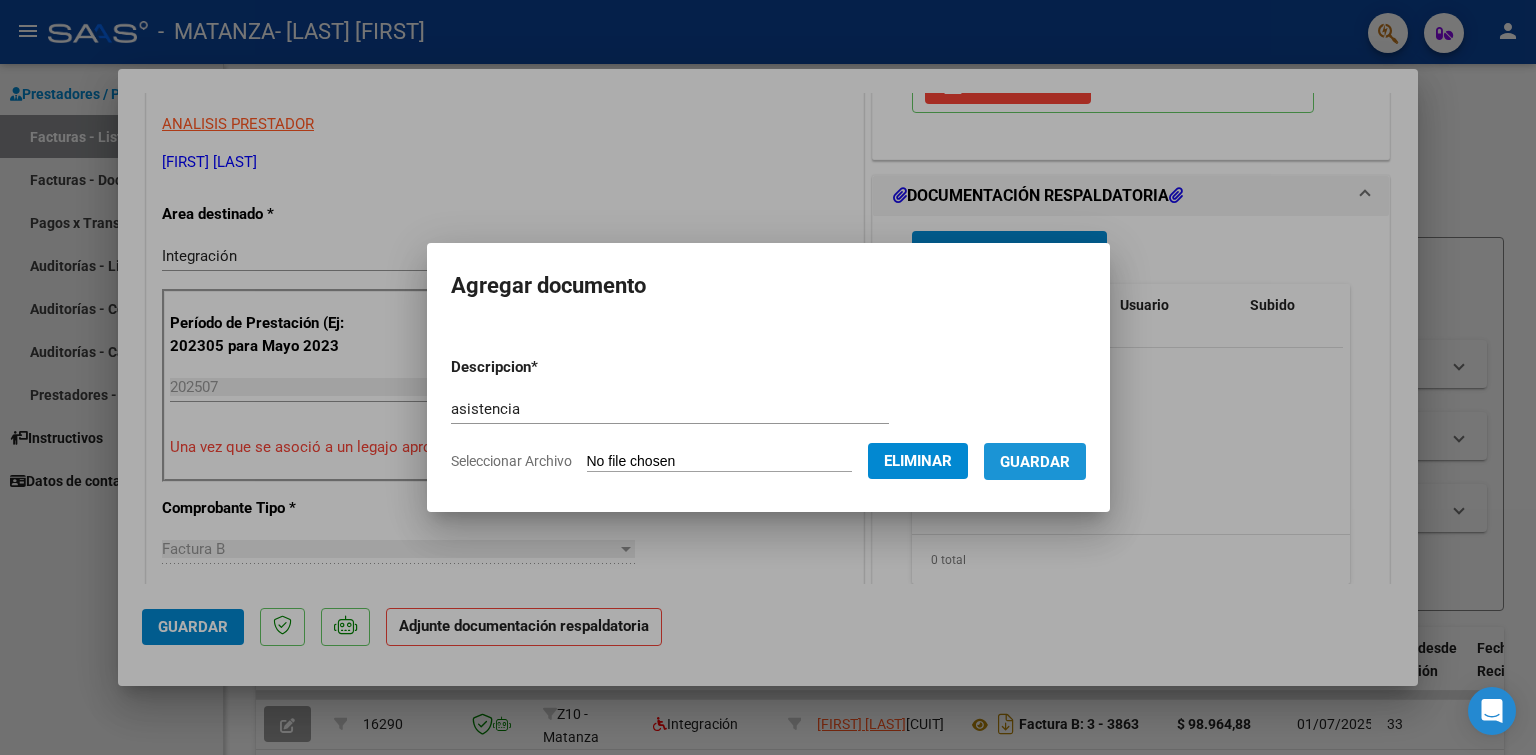 click on "Guardar" at bounding box center (1035, 462) 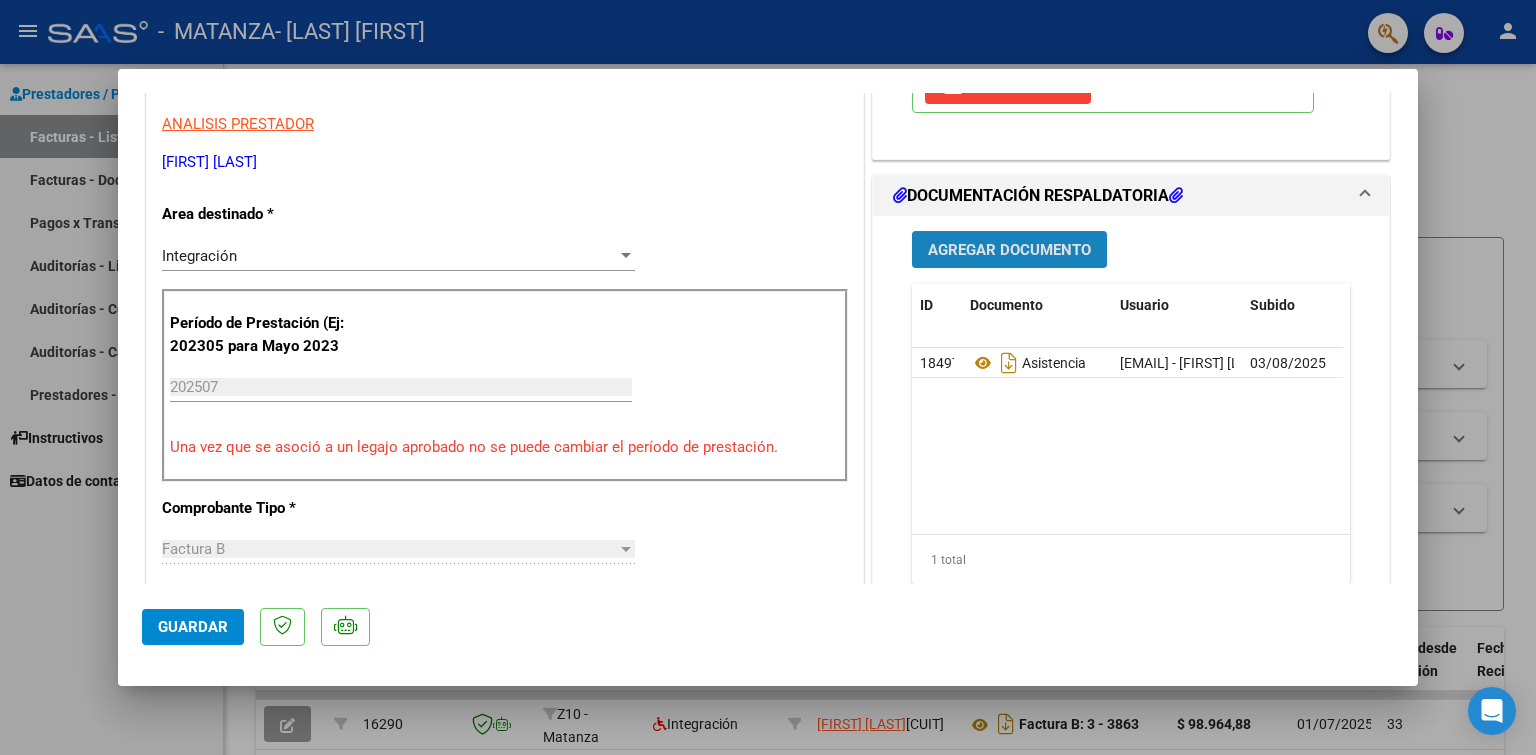 click on "Agregar Documento" at bounding box center [1009, 250] 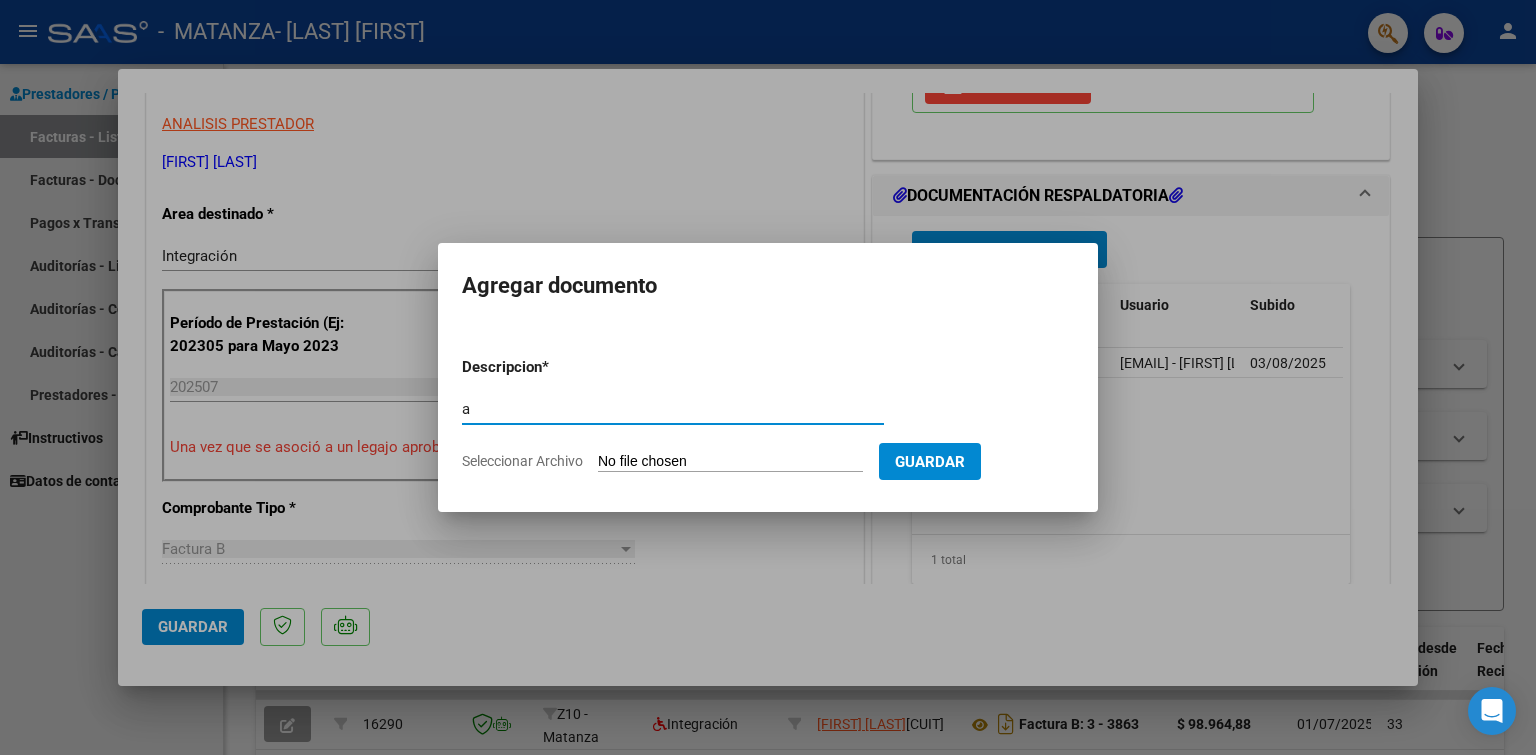 type on "afip" 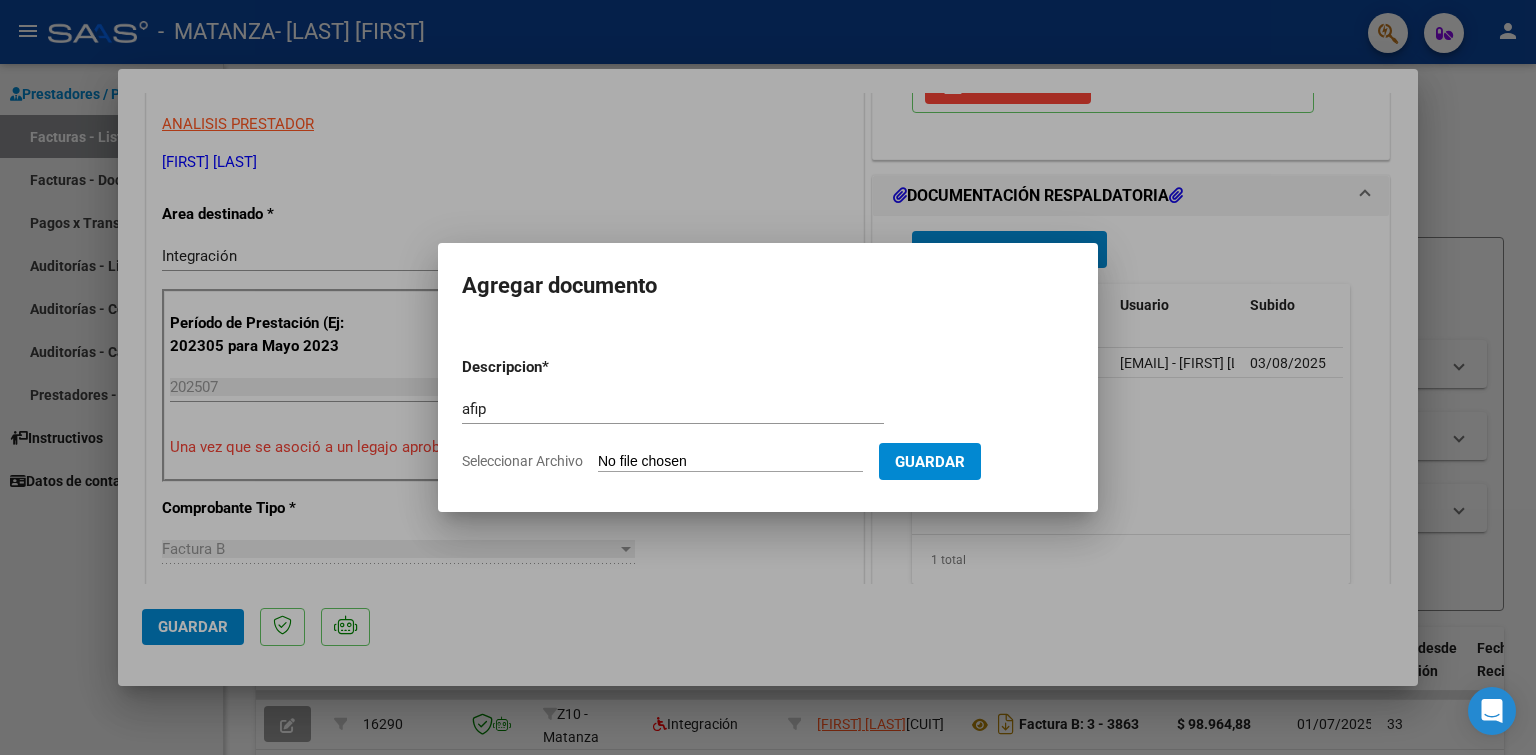 click on "Seleccionar Archivo" 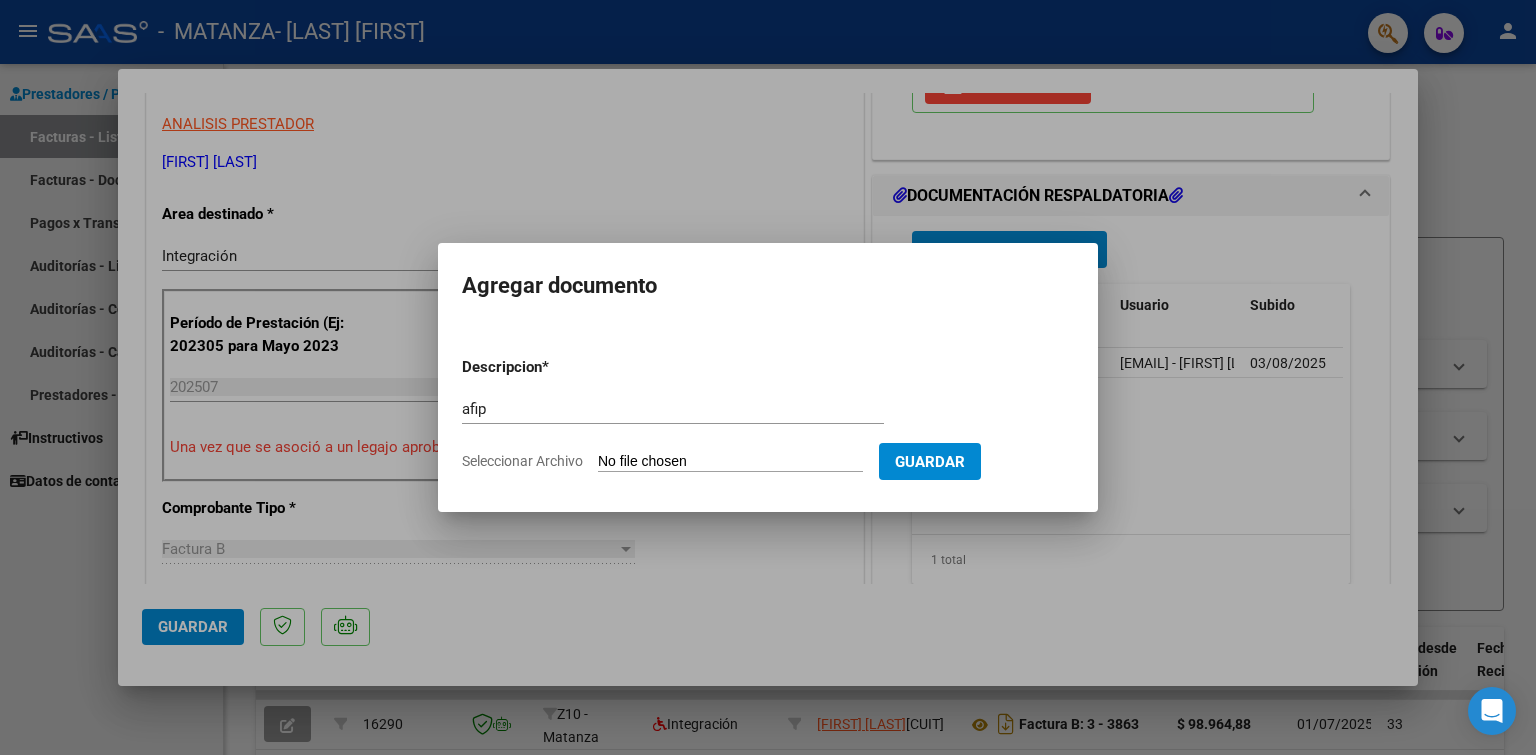 type on "C:\fakepath\AFIP.pdf" 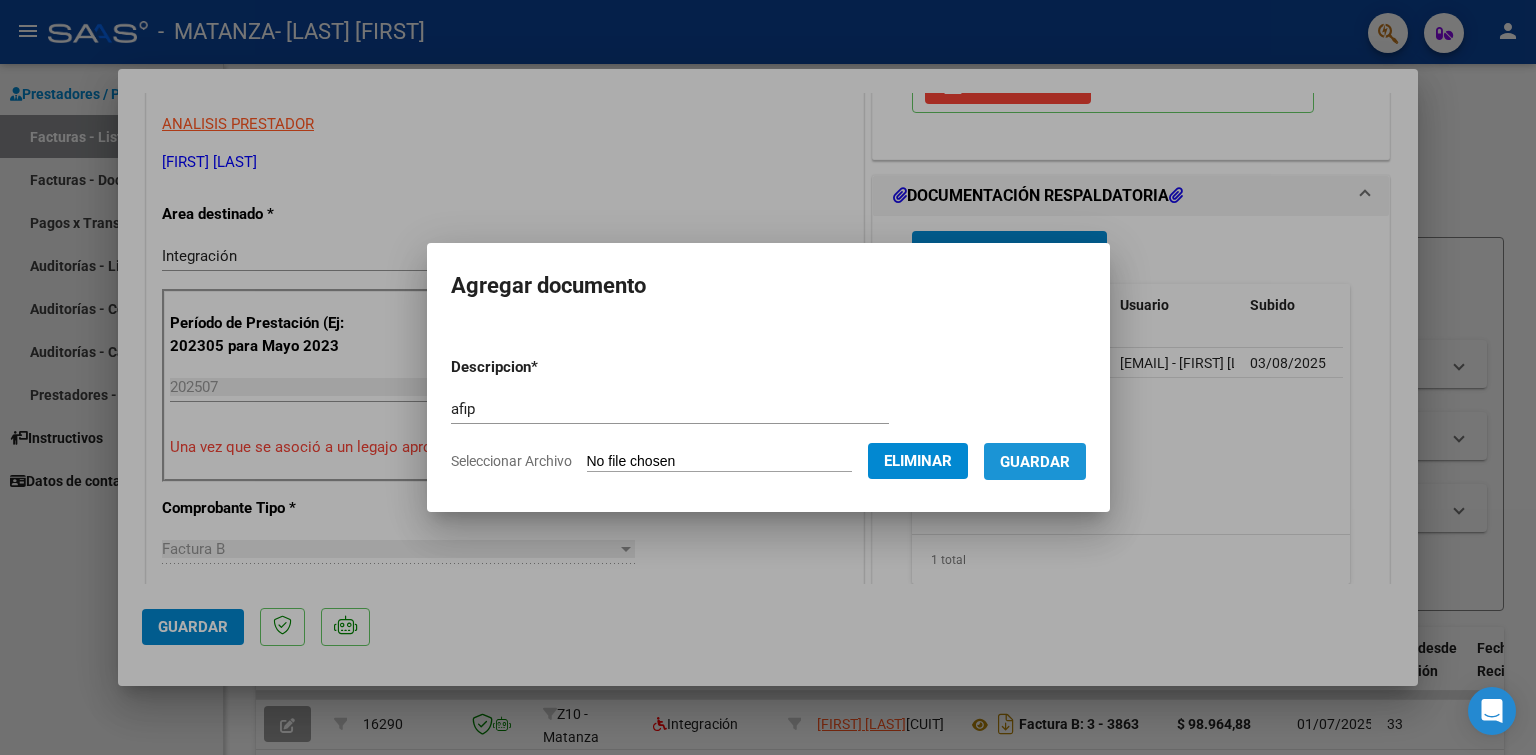 click on "Guardar" at bounding box center [1035, 462] 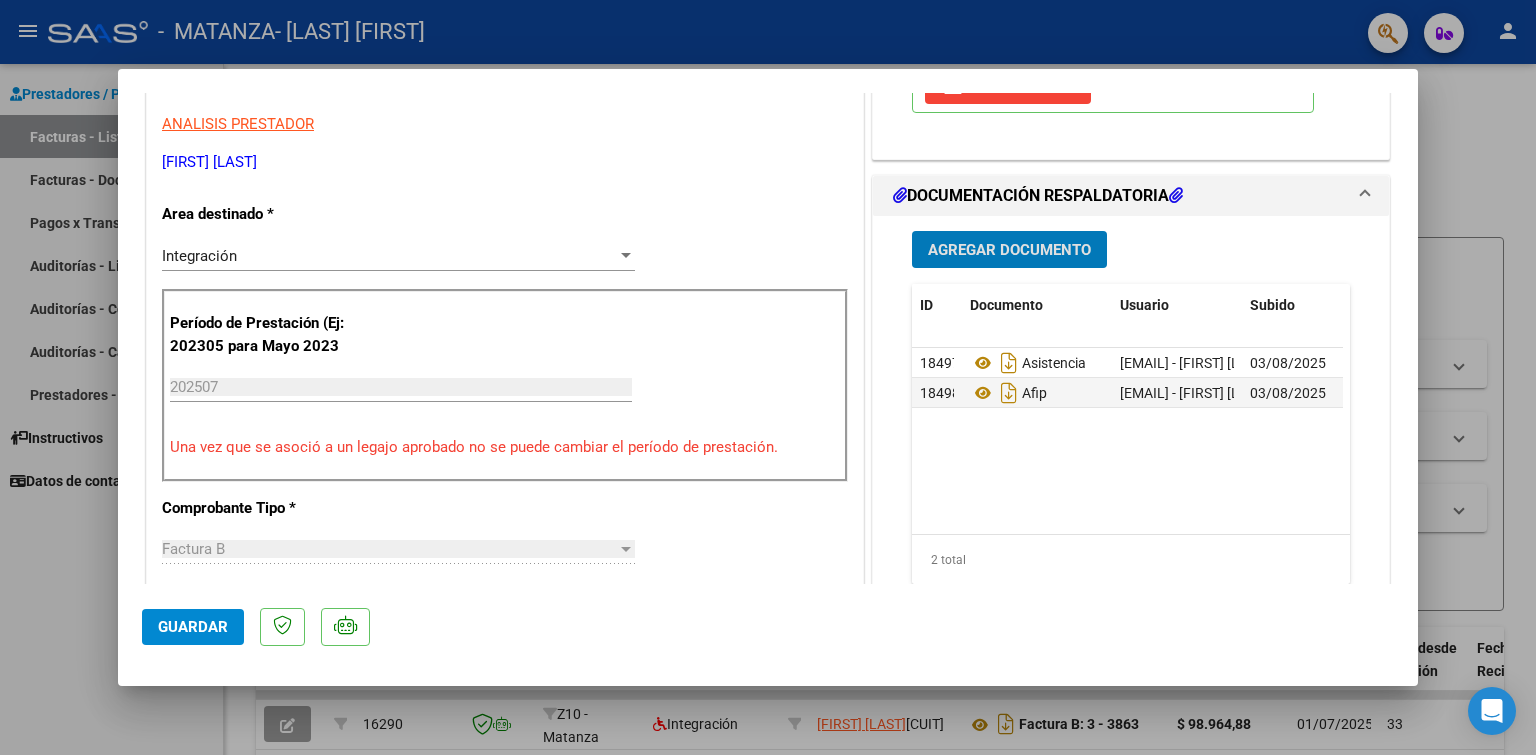 click on "Guardar" 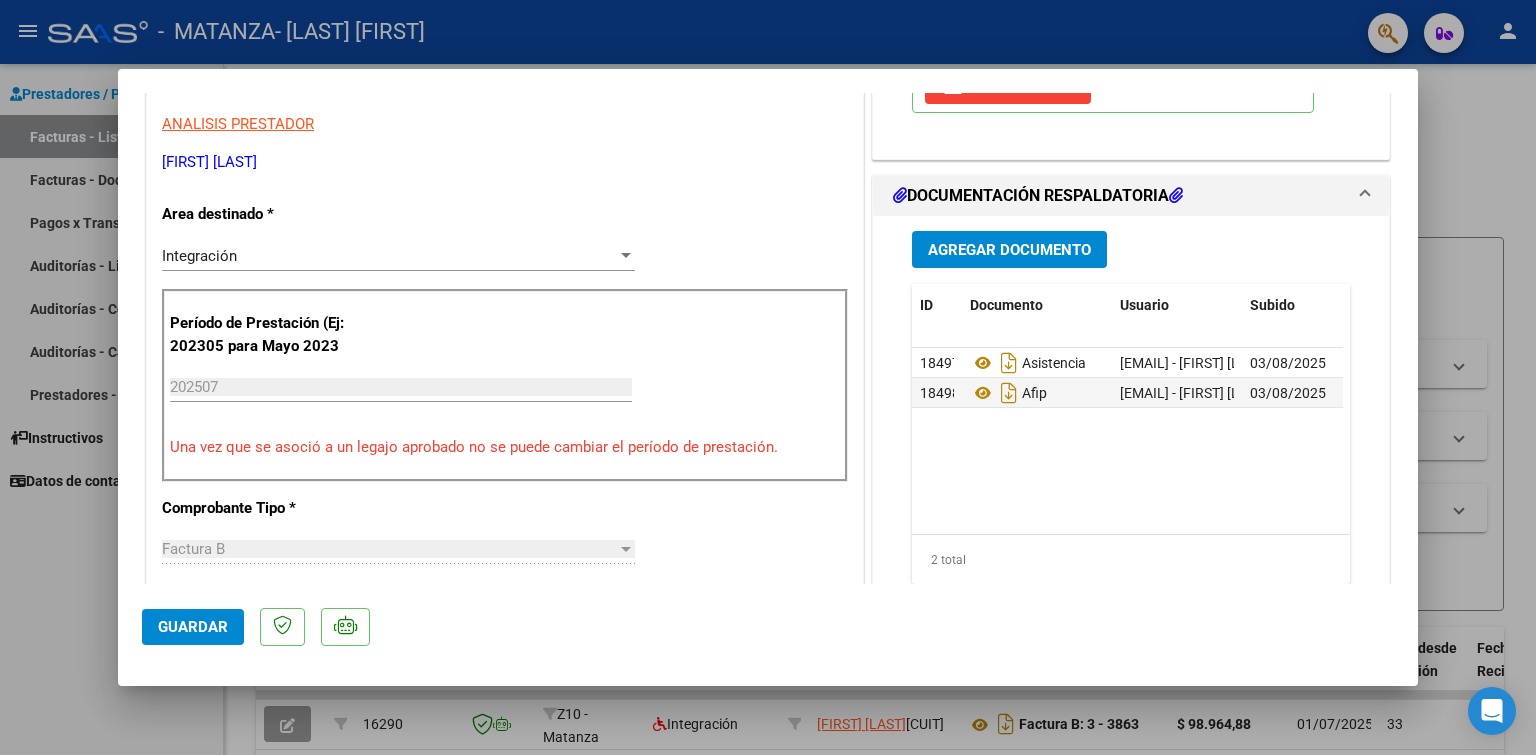 click at bounding box center (768, 377) 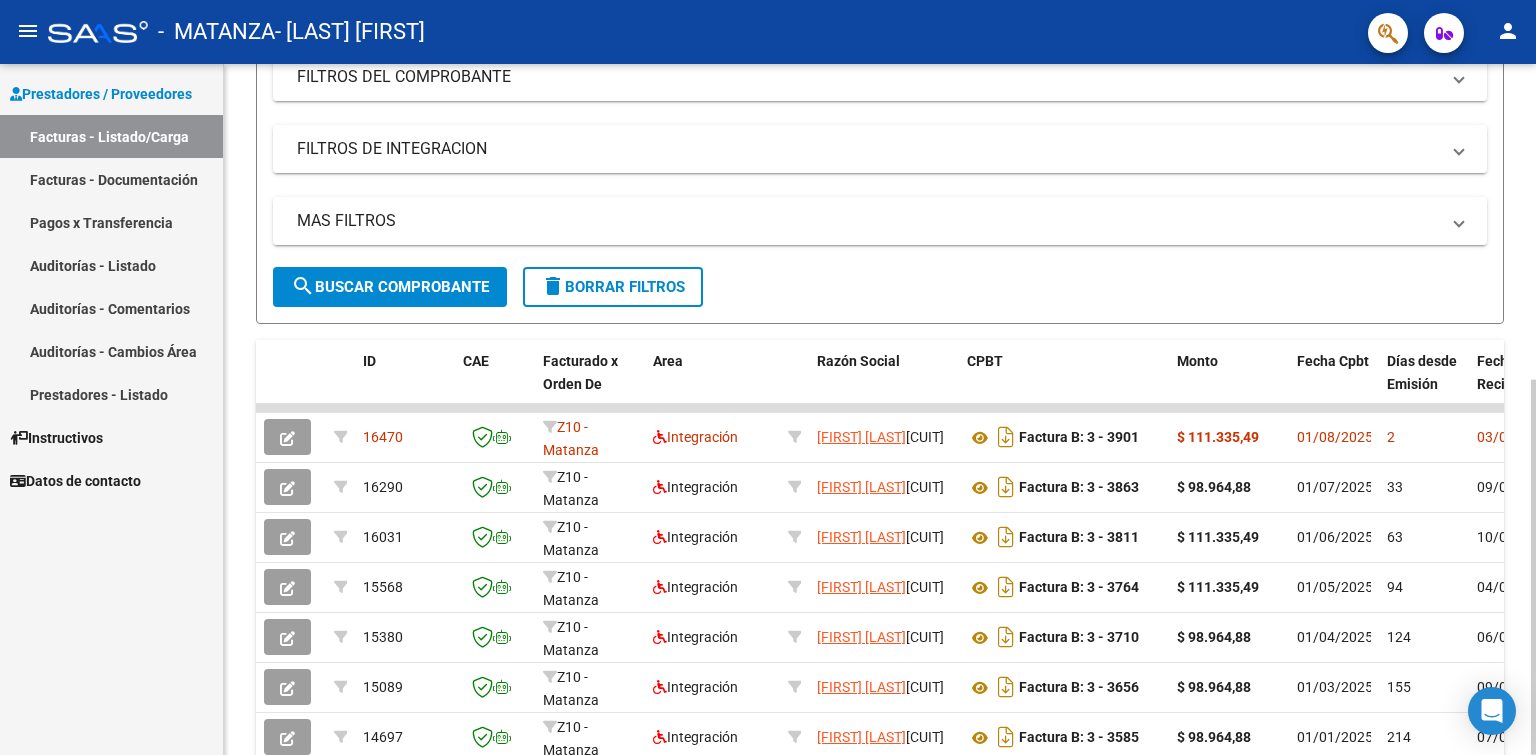 scroll, scrollTop: 300, scrollLeft: 0, axis: vertical 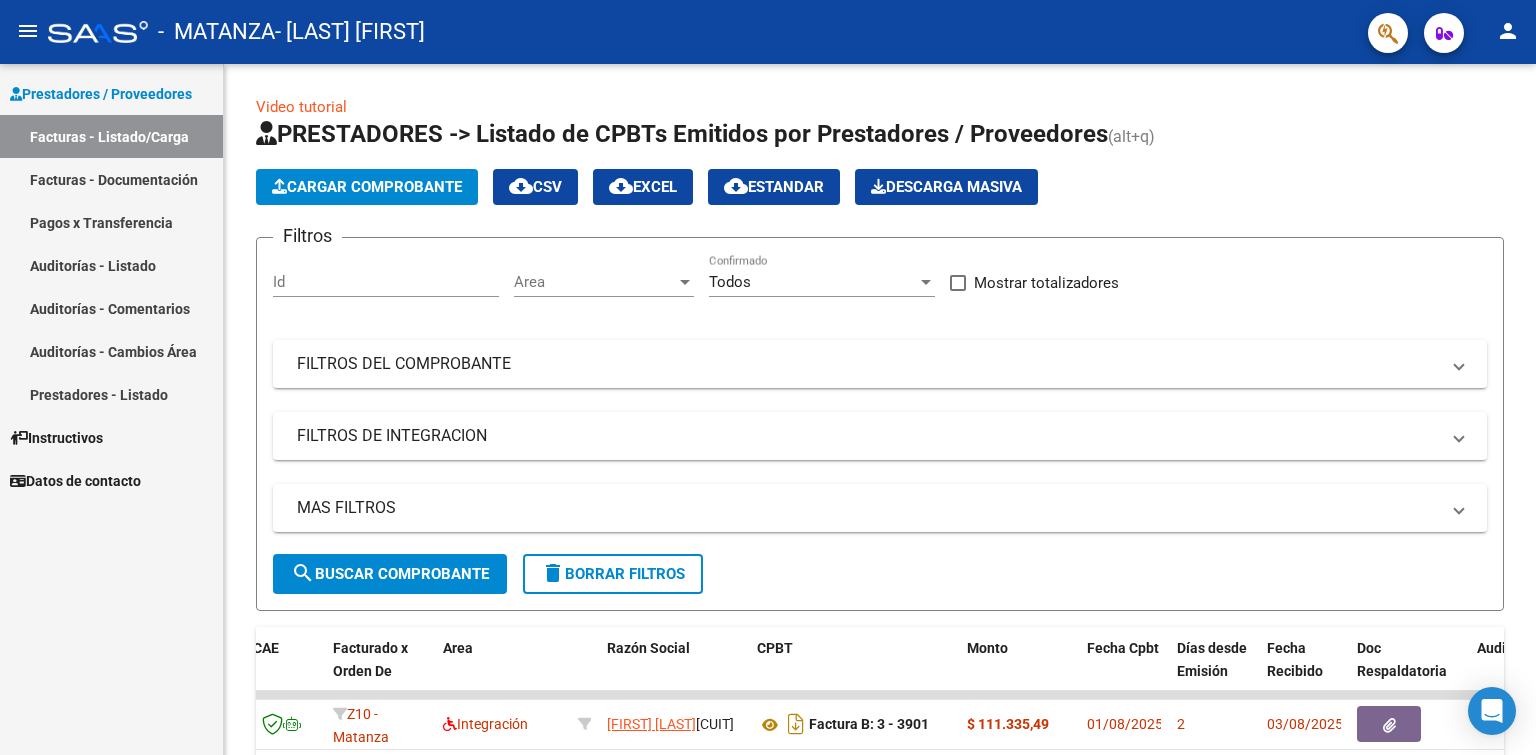 click on "person" 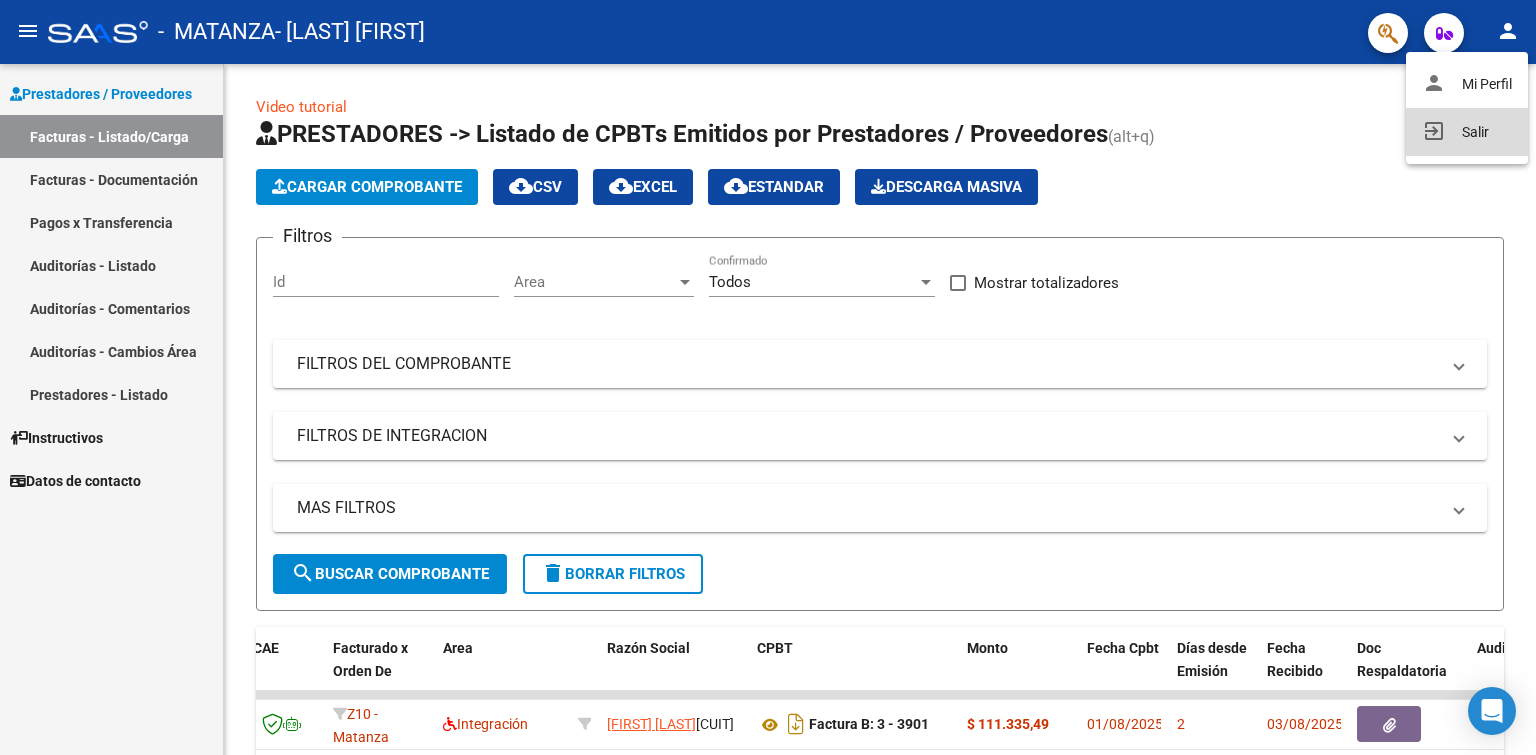 click on "exit_to_app  Salir" at bounding box center (1467, 132) 